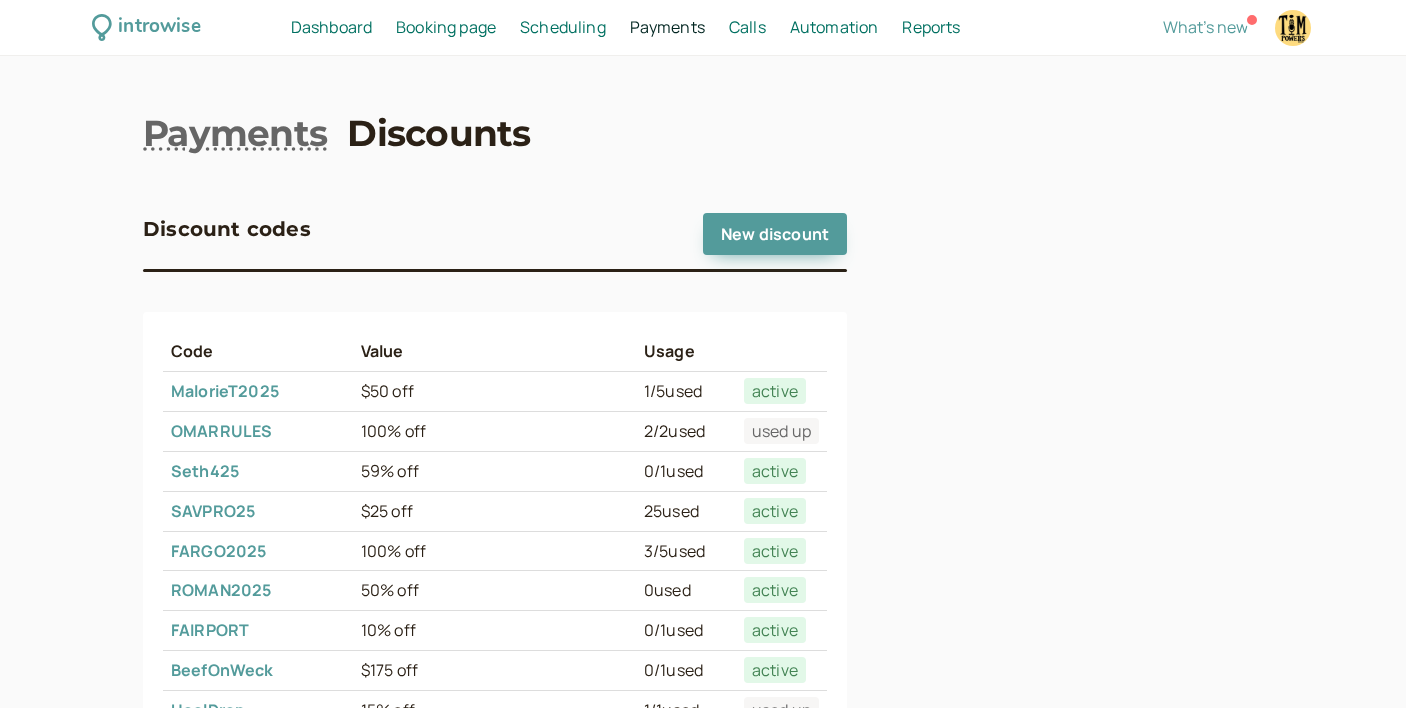 scroll, scrollTop: 0, scrollLeft: 0, axis: both 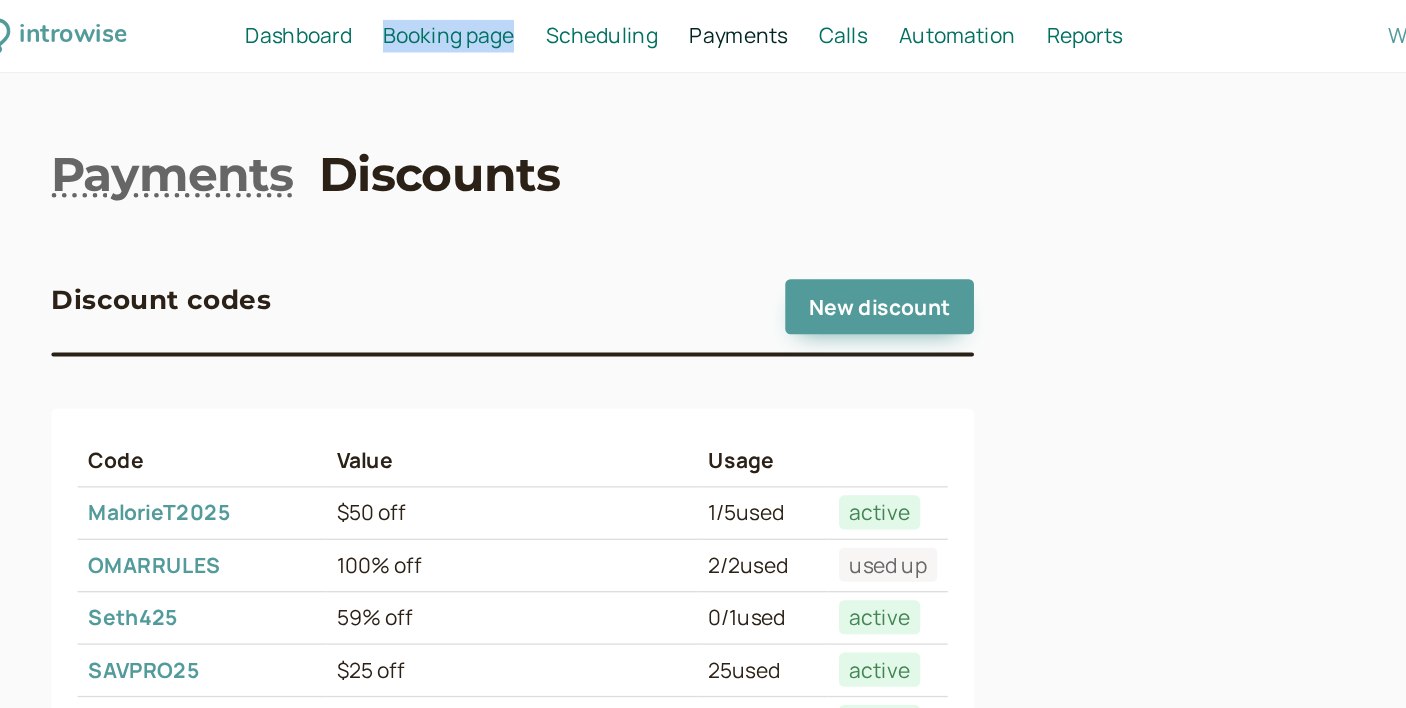 click on "Dashboard" at bounding box center [331, 27] 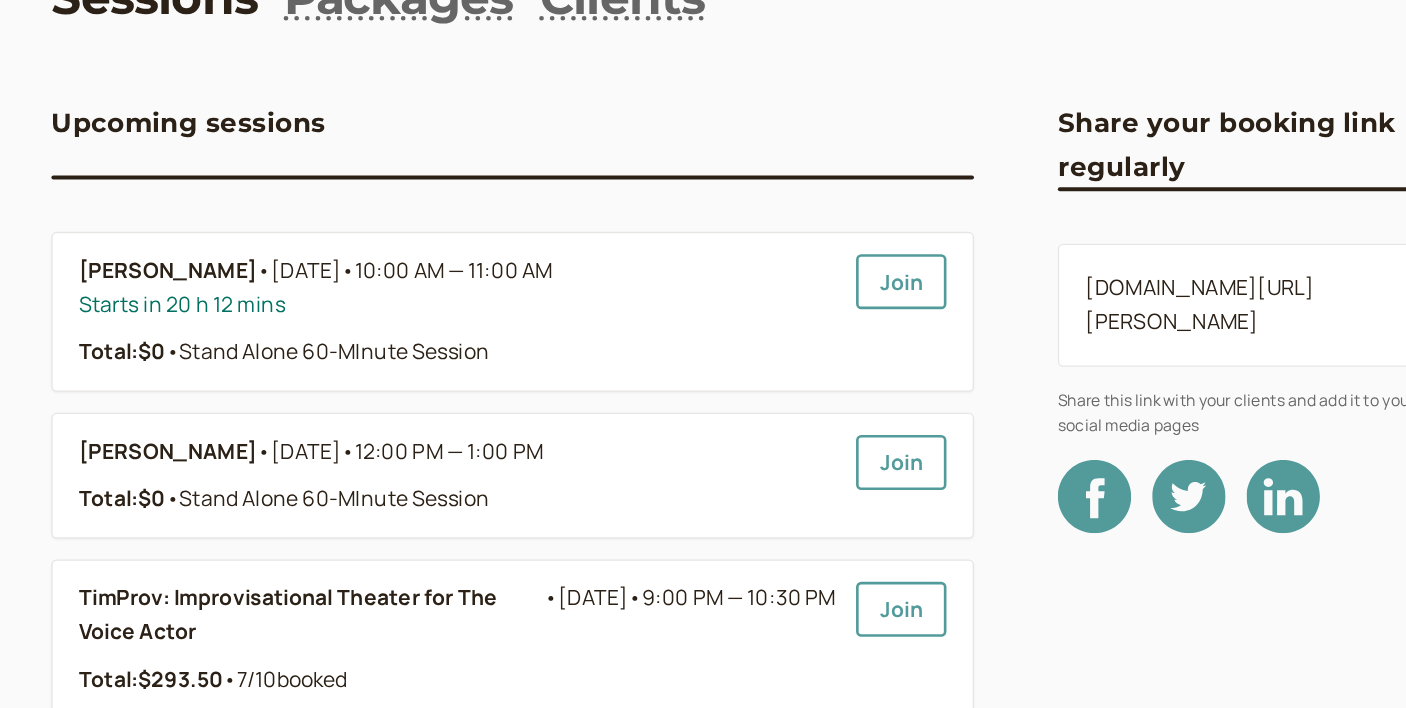 scroll, scrollTop: 0, scrollLeft: 0, axis: both 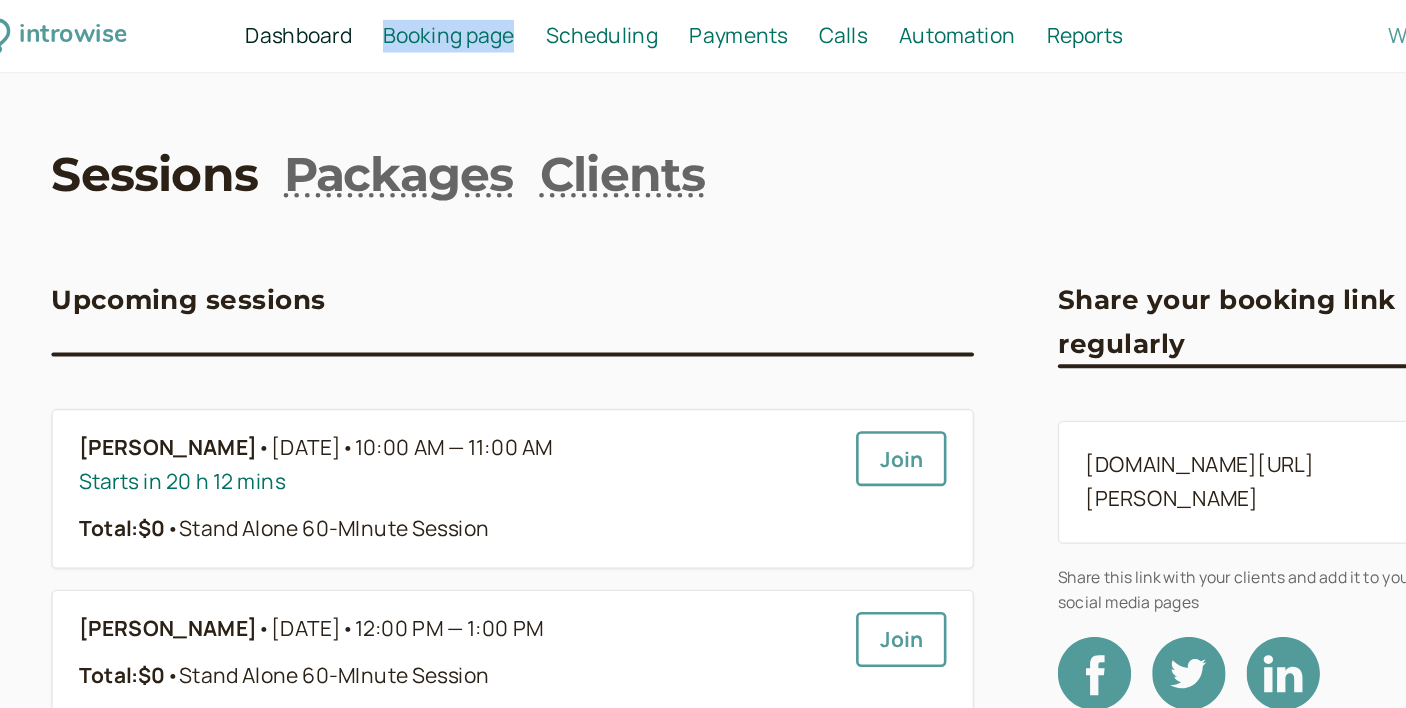 click on "[DOMAIN_NAME][URL][PERSON_NAME]" at bounding box center (1019, 367) 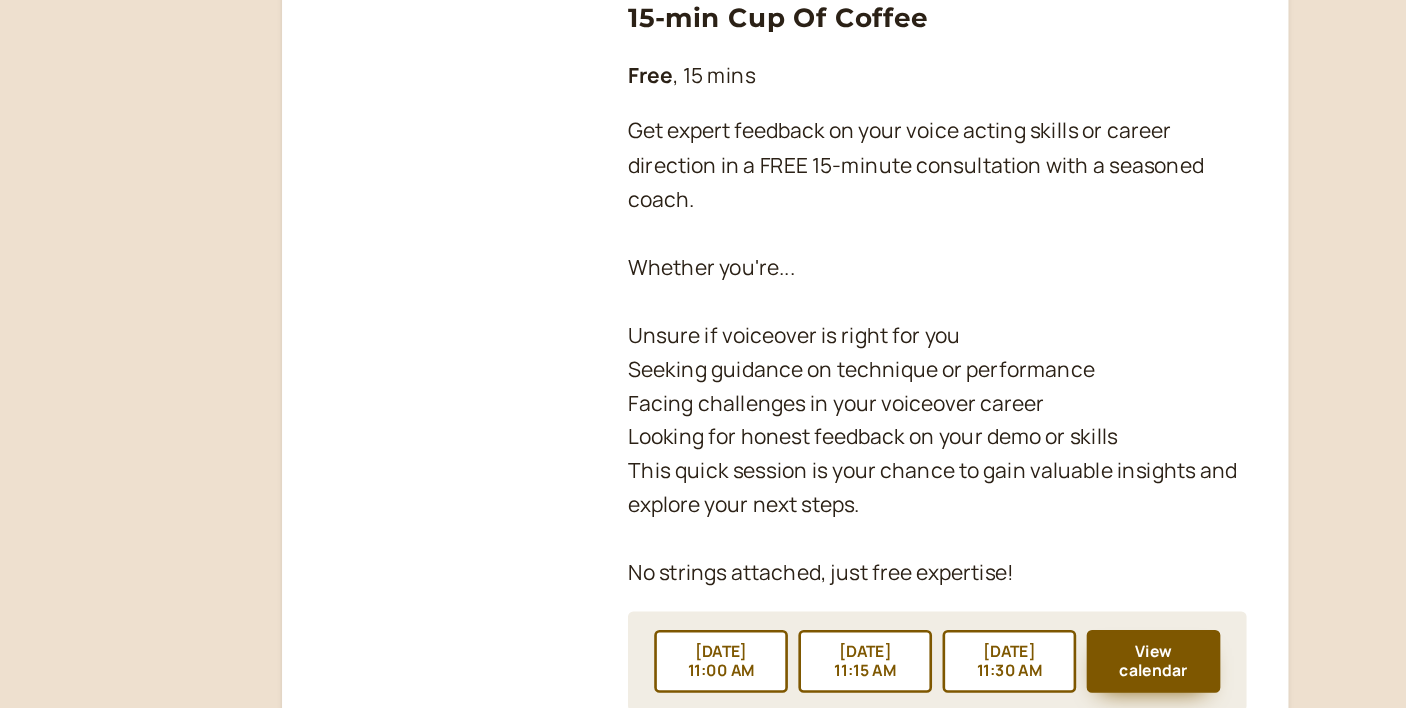 scroll, scrollTop: 2118, scrollLeft: 0, axis: vertical 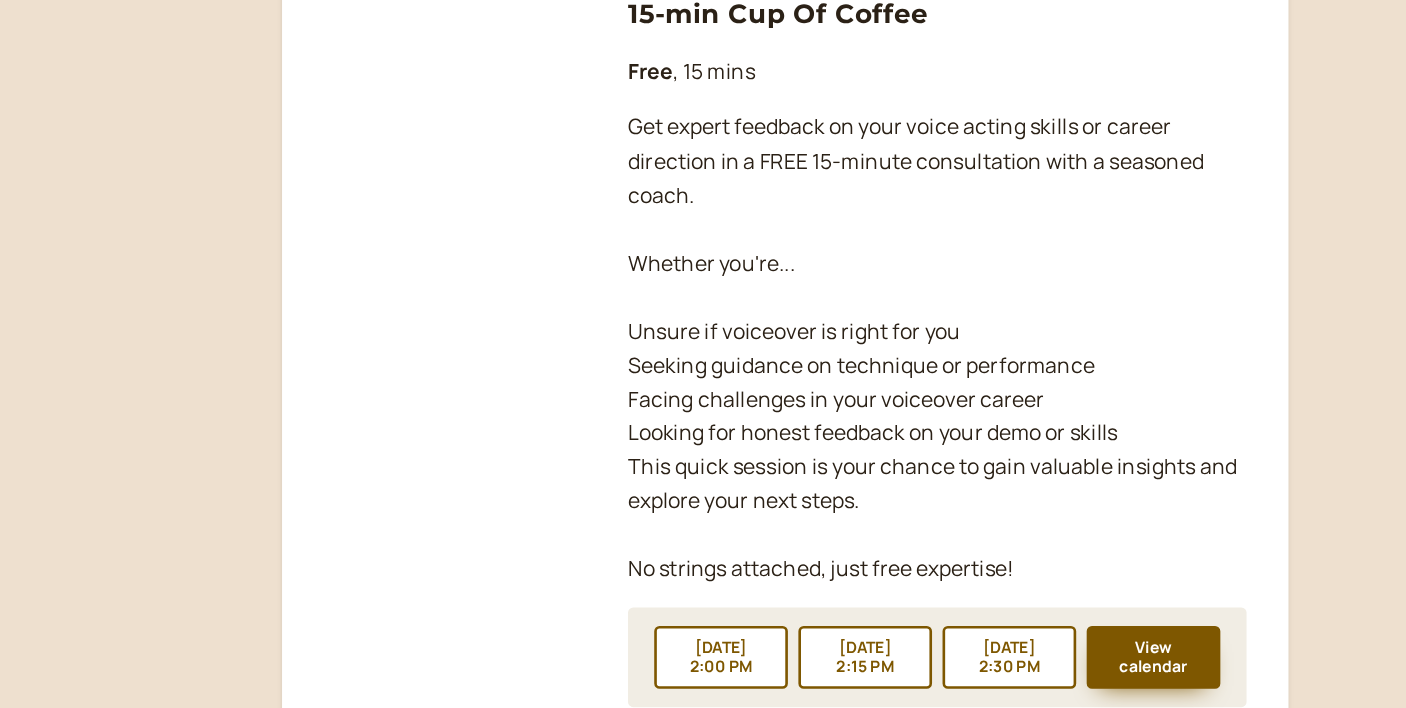 click on "15-min Cup Of Coffee" at bounding box center [697, 178] 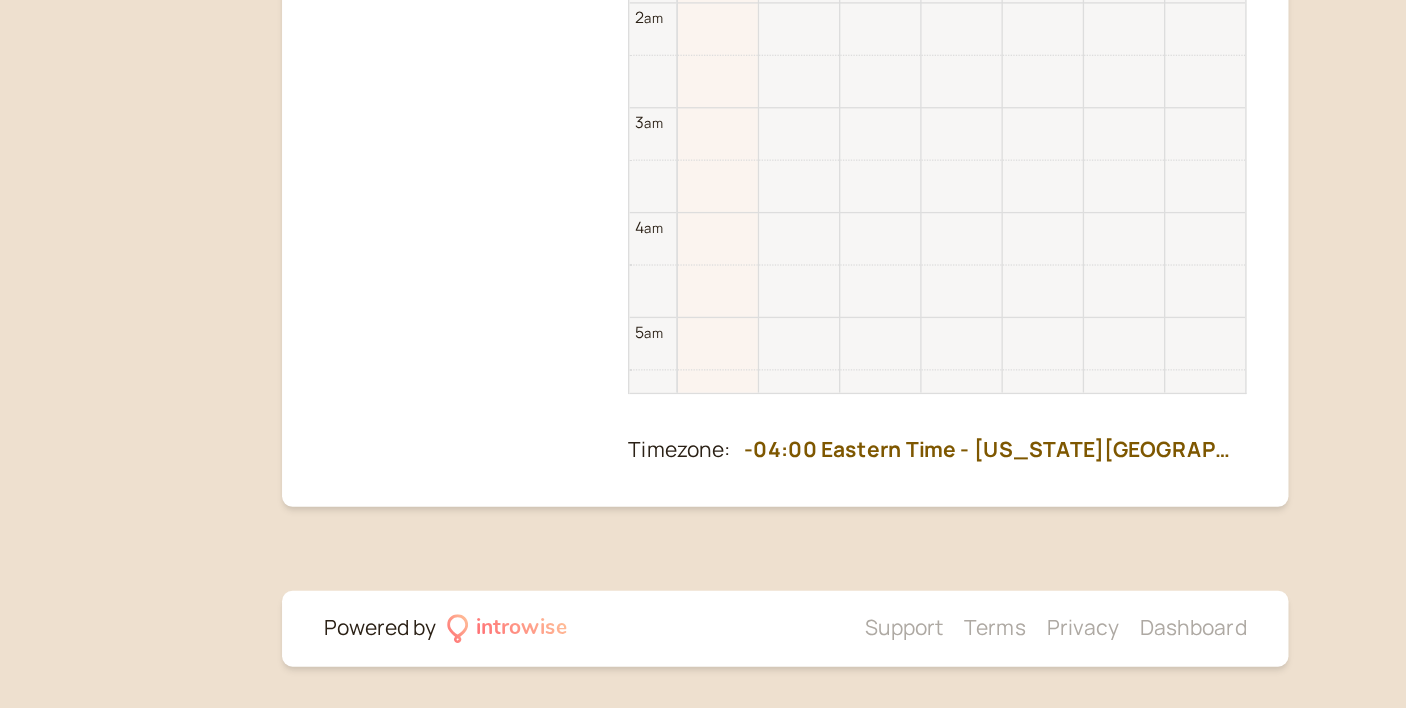 scroll, scrollTop: 294, scrollLeft: 0, axis: vertical 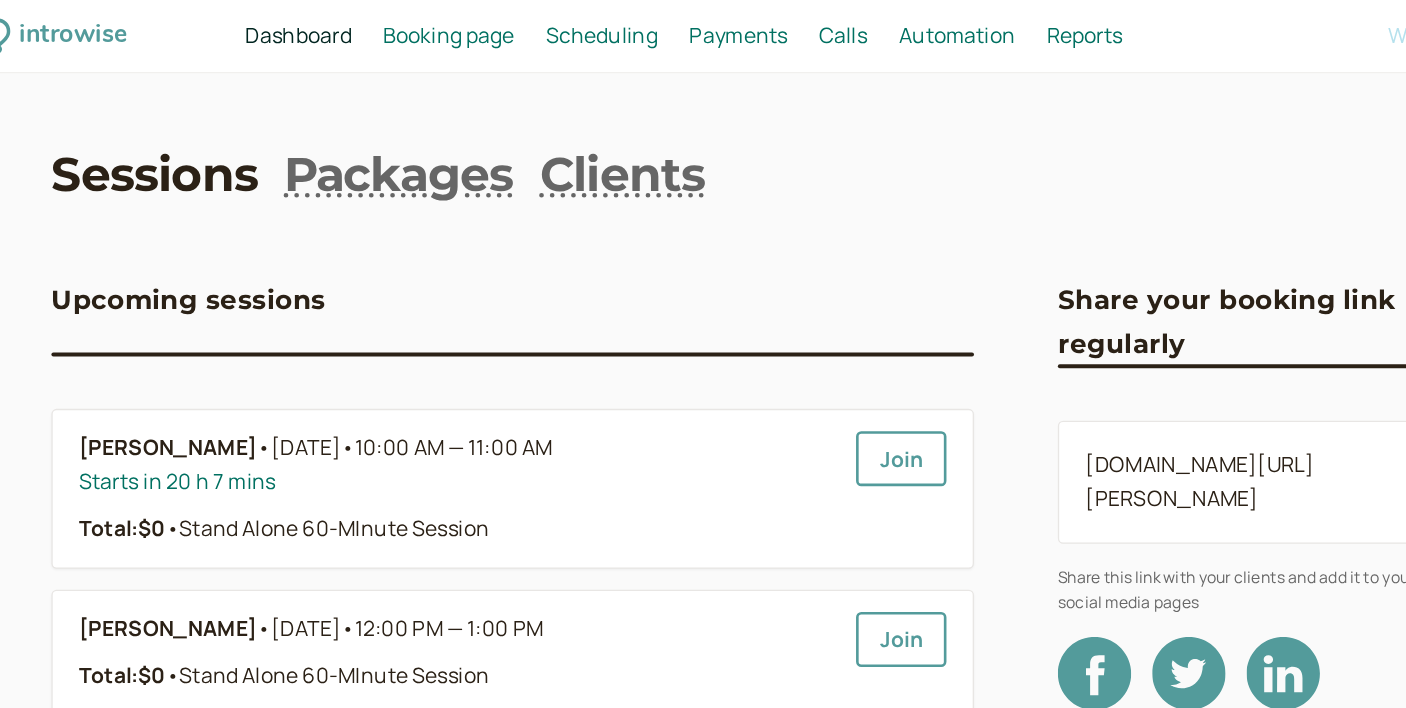 click on "Scheduling" at bounding box center [563, 27] 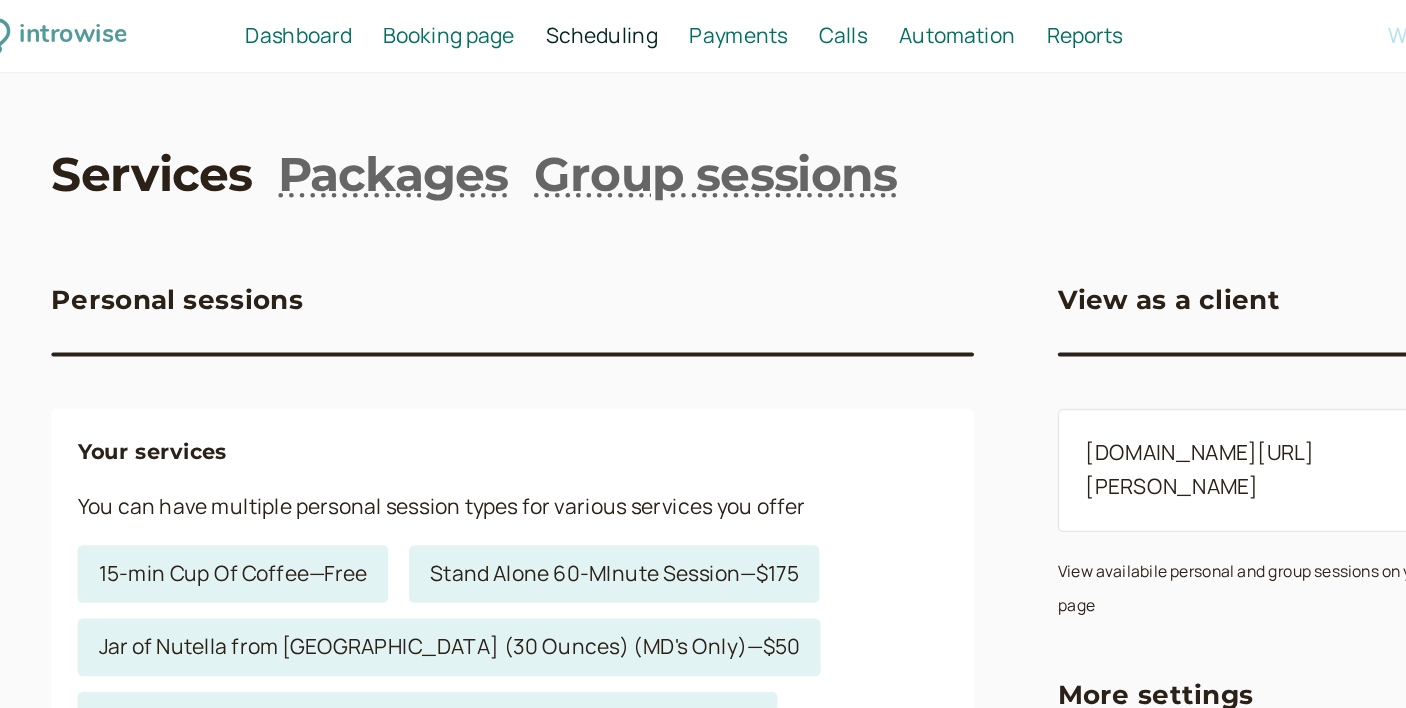 click on "Scheduling" at bounding box center [563, 27] 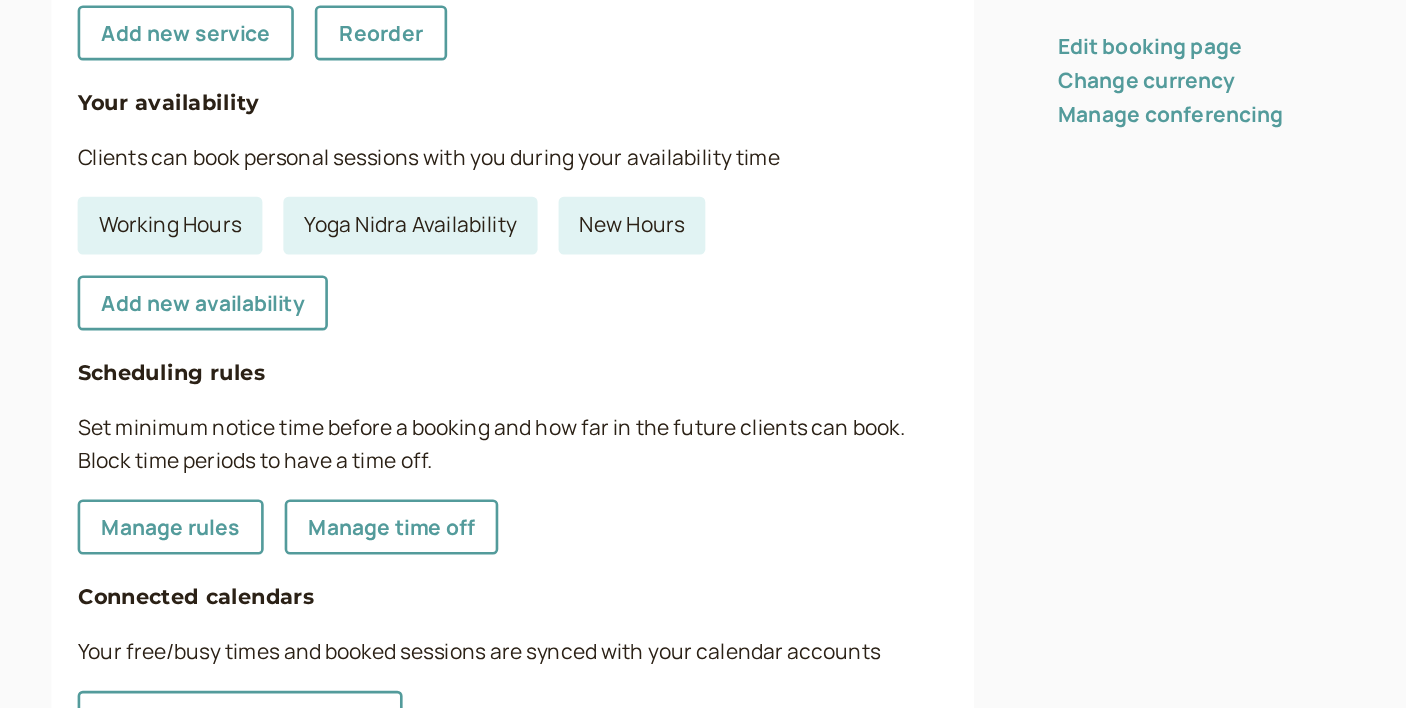 scroll, scrollTop: 423, scrollLeft: 0, axis: vertical 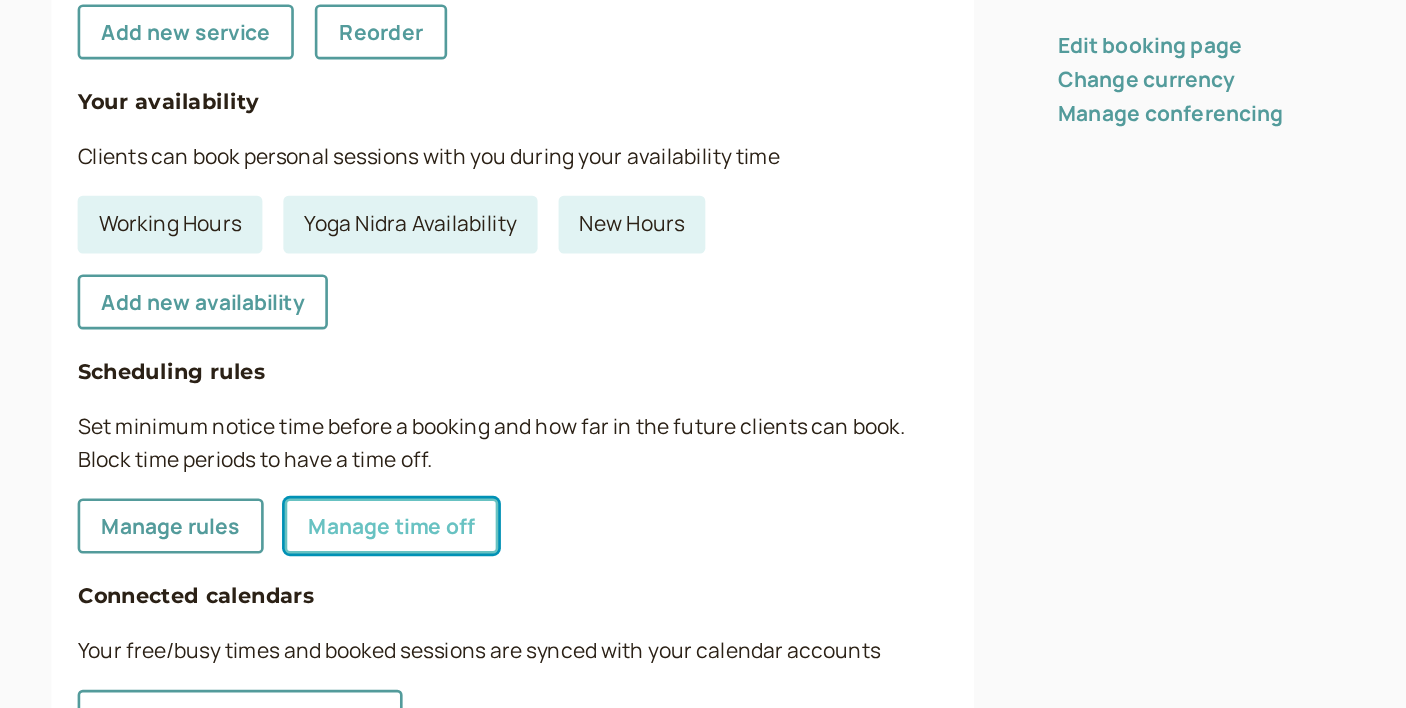 click on "Manage time off" at bounding box center [402, 569] 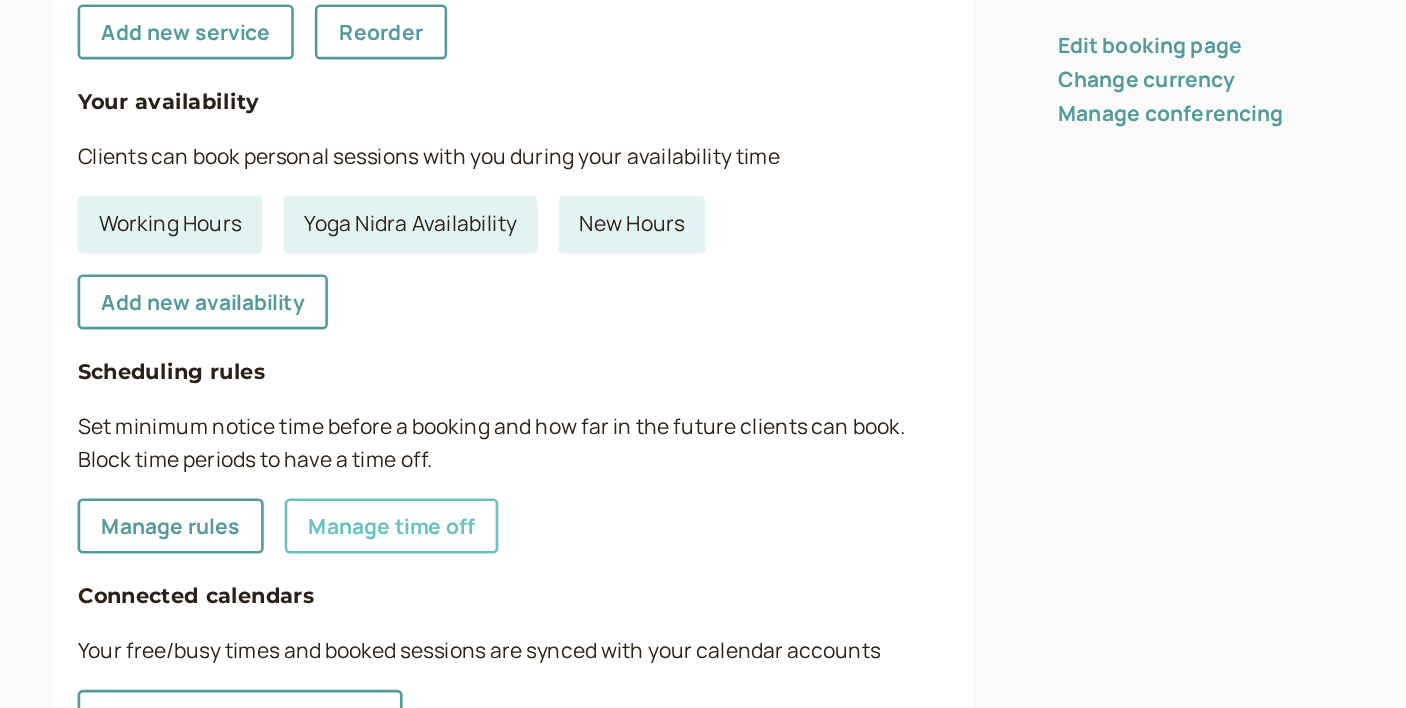 scroll, scrollTop: 0, scrollLeft: 0, axis: both 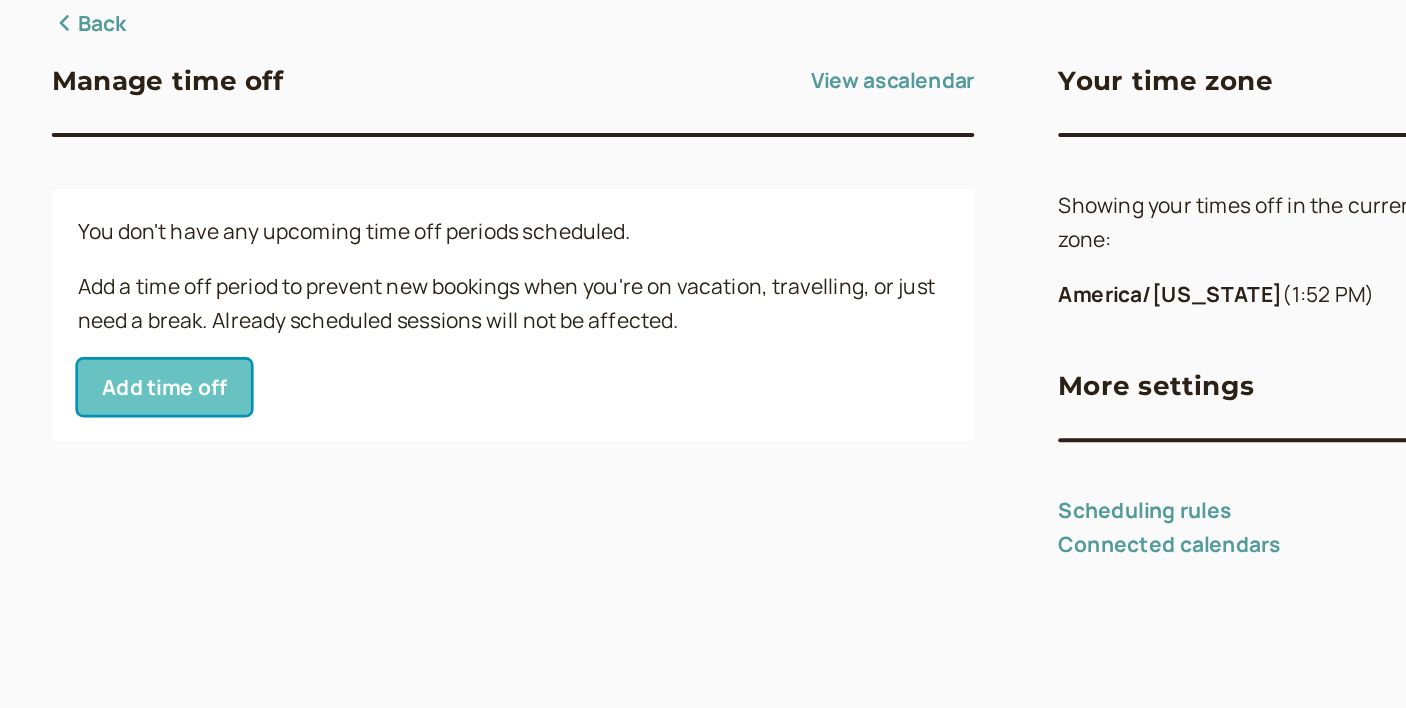 click on "Add time off" at bounding box center [229, 463] 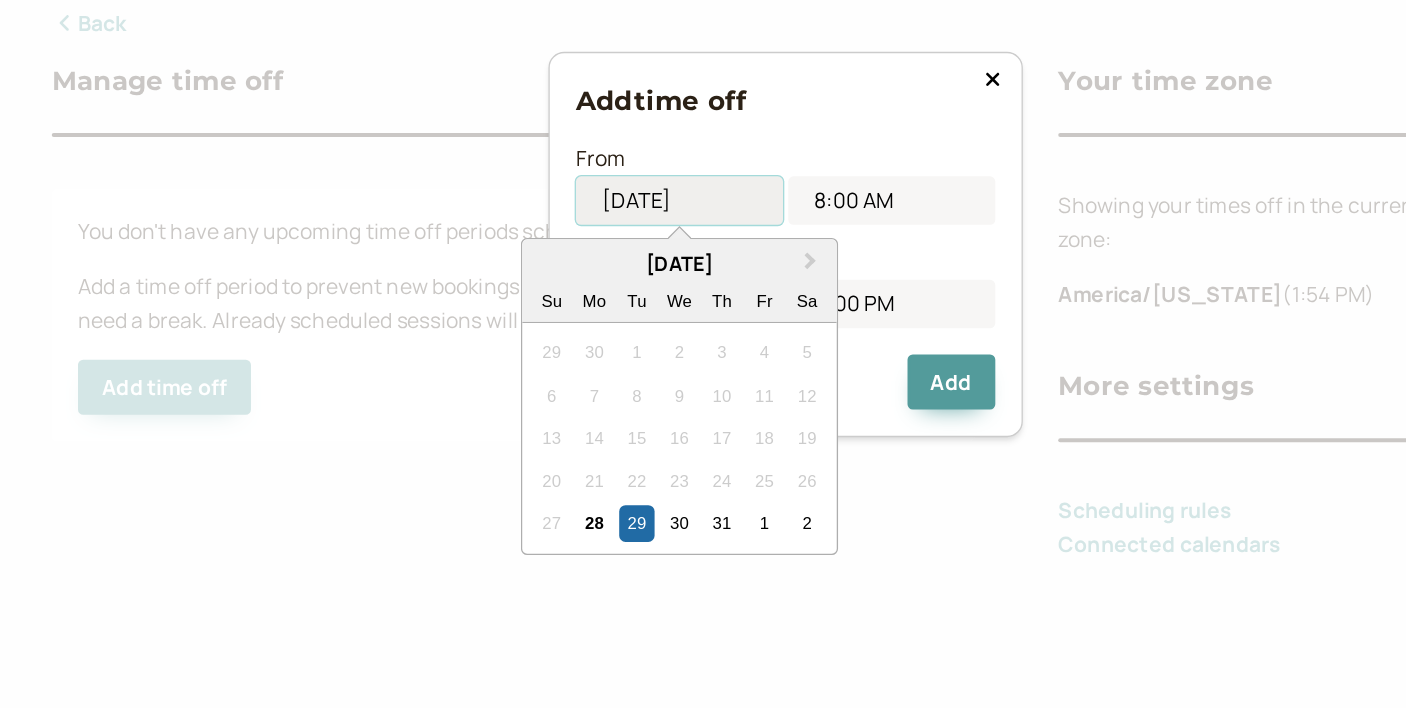 click on "[DATE]" at bounding box center (622, 320) 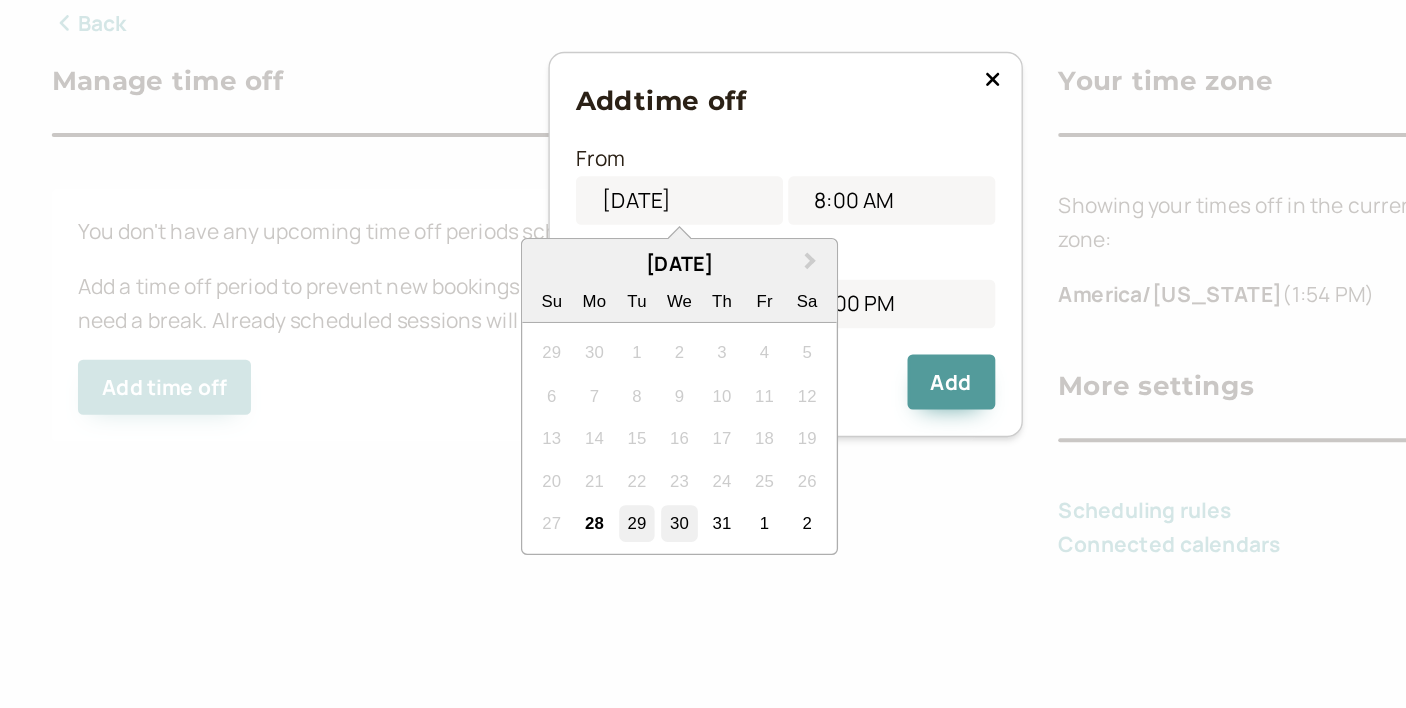 click on "30" at bounding box center (621, 566) 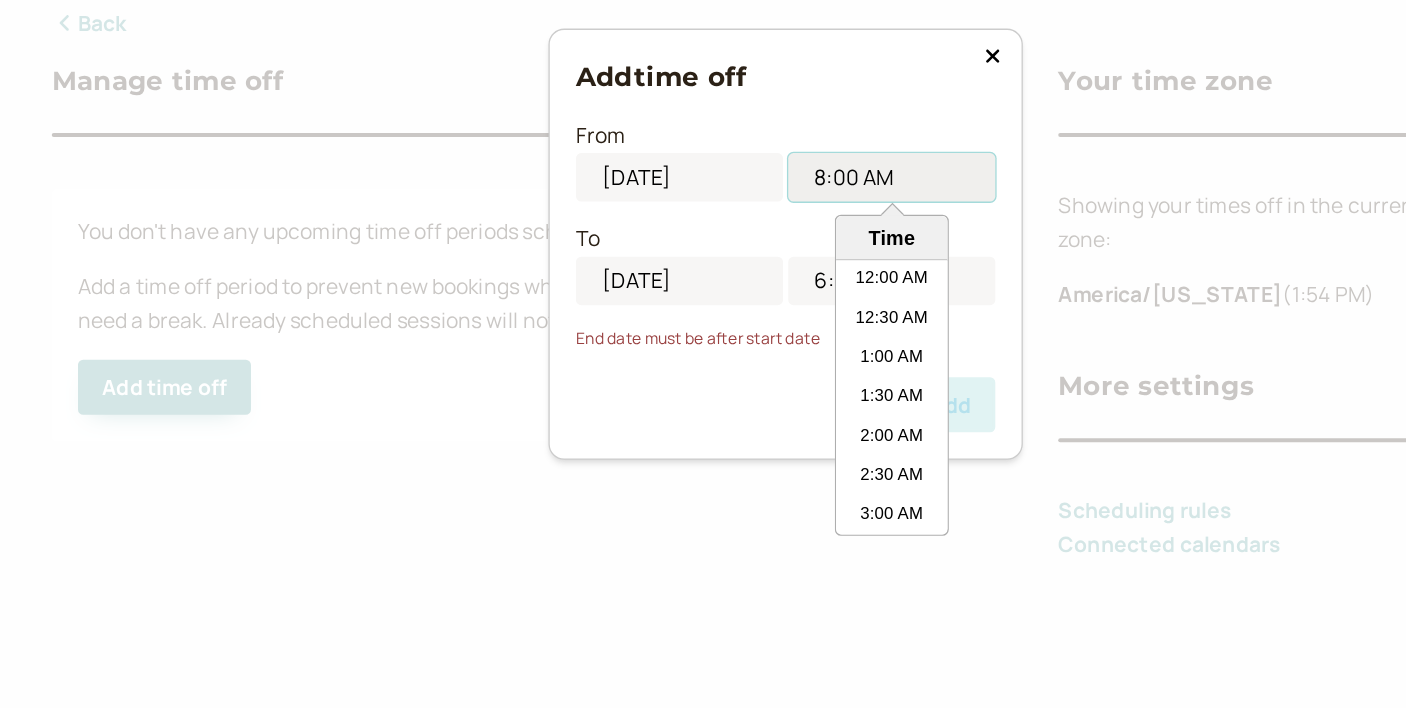 scroll, scrollTop: 390, scrollLeft: 0, axis: vertical 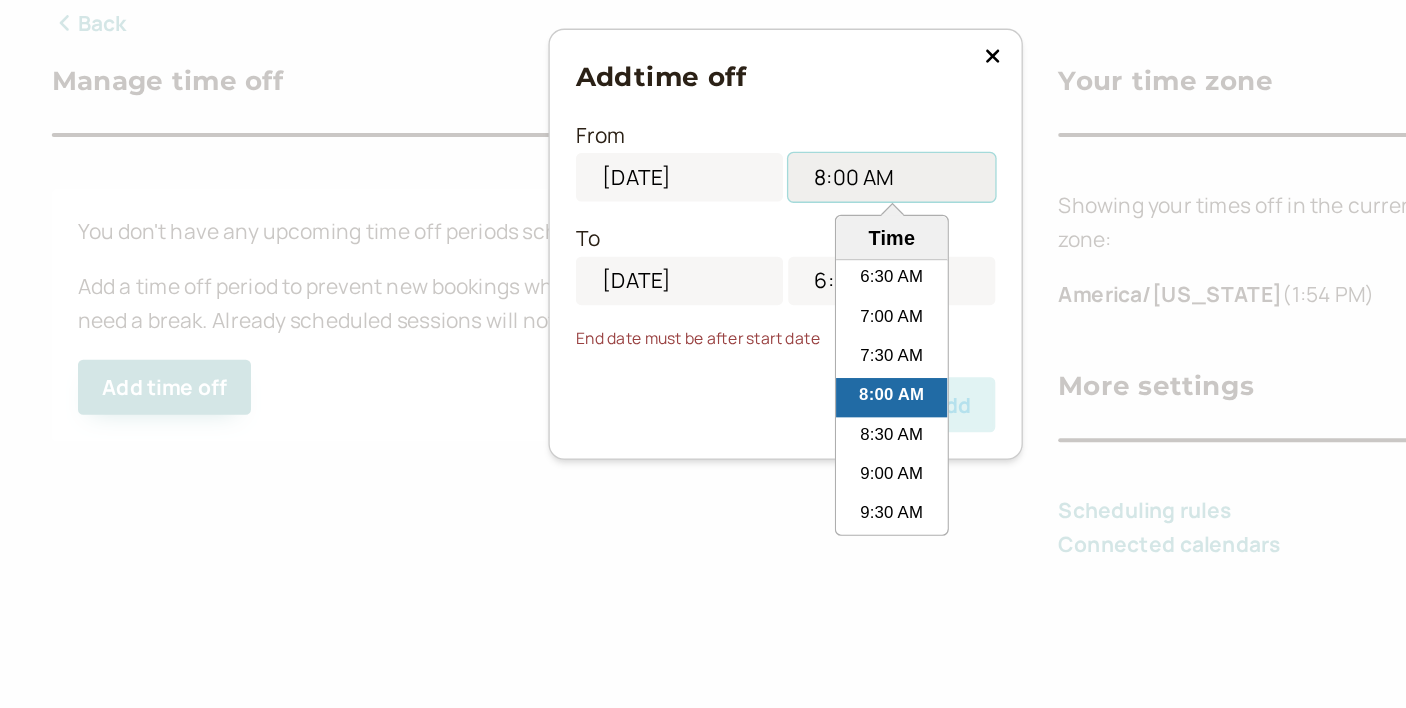 drag, startPoint x: 733, startPoint y: 300, endPoint x: 708, endPoint y: 300, distance: 25 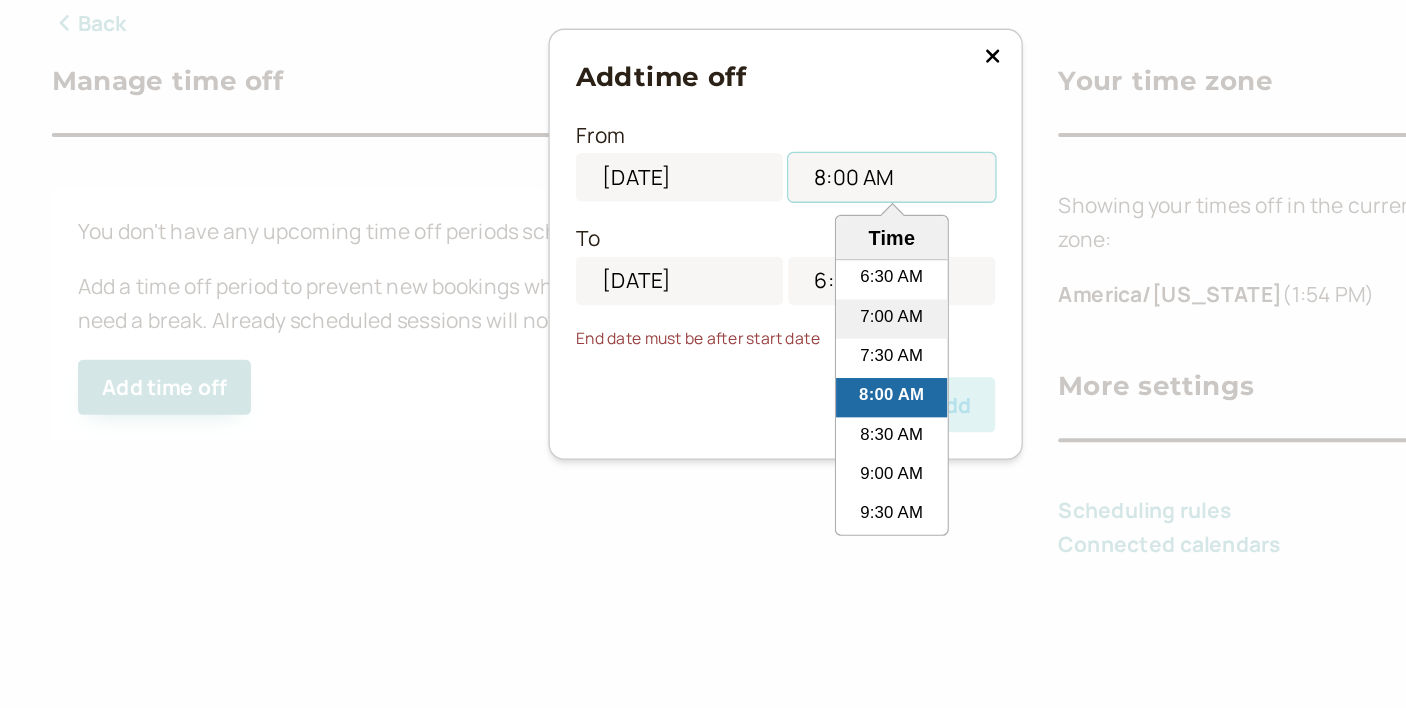 scroll, scrollTop: 0, scrollLeft: 0, axis: both 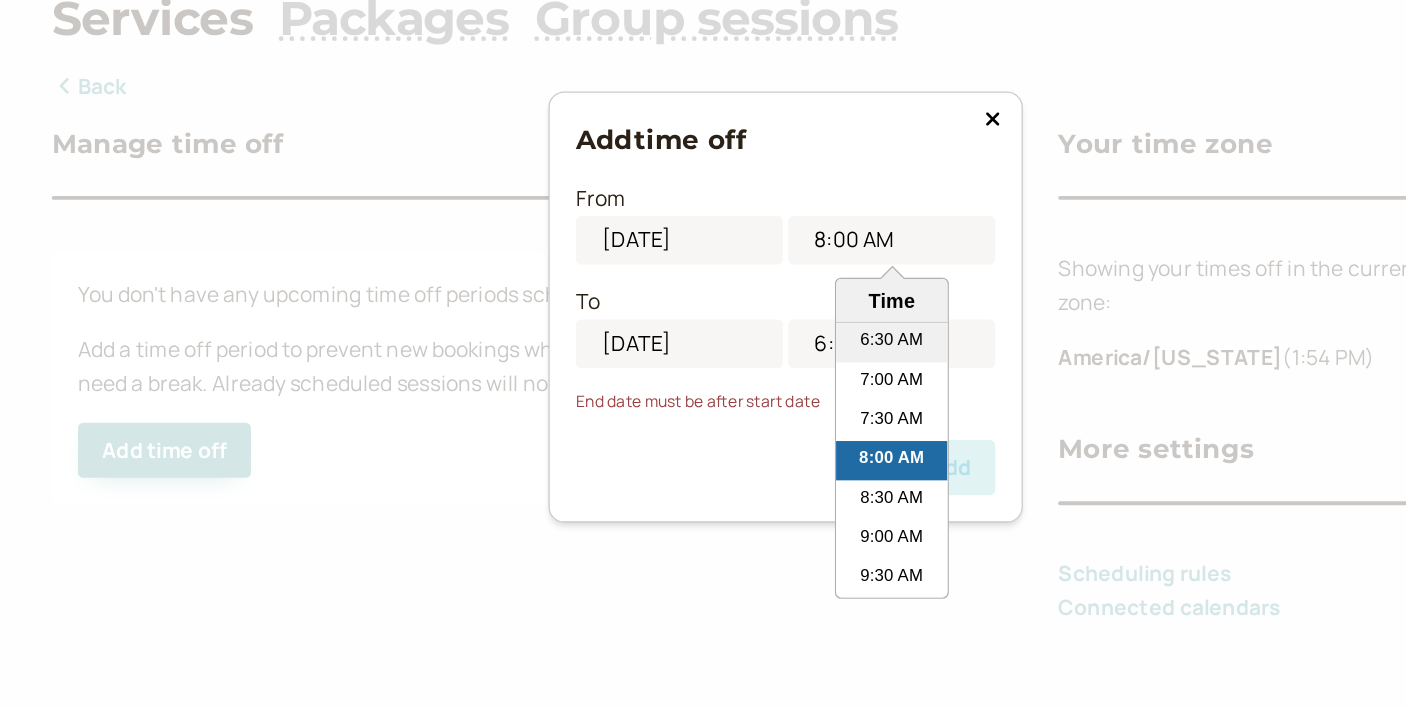 click on "6:30 AM" at bounding box center (784, 381) 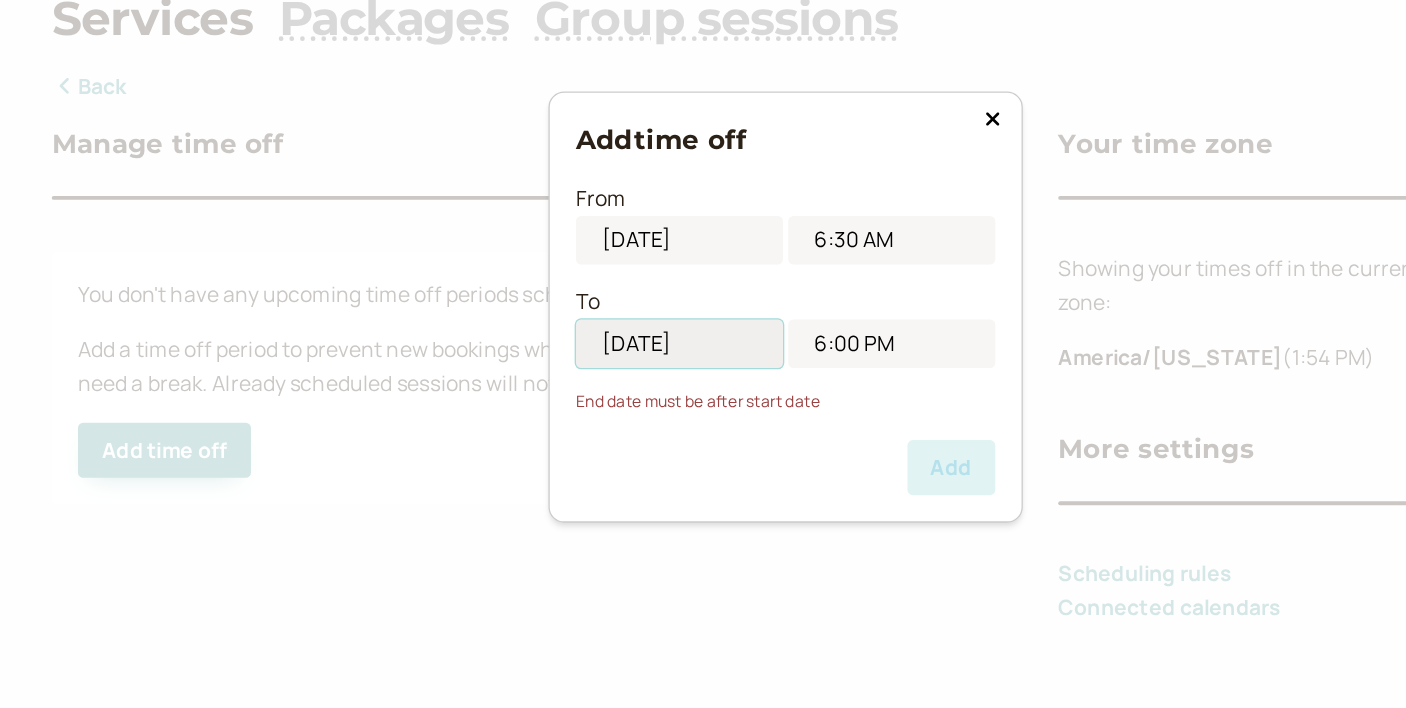 click on "[DATE]" at bounding box center (622, 381) 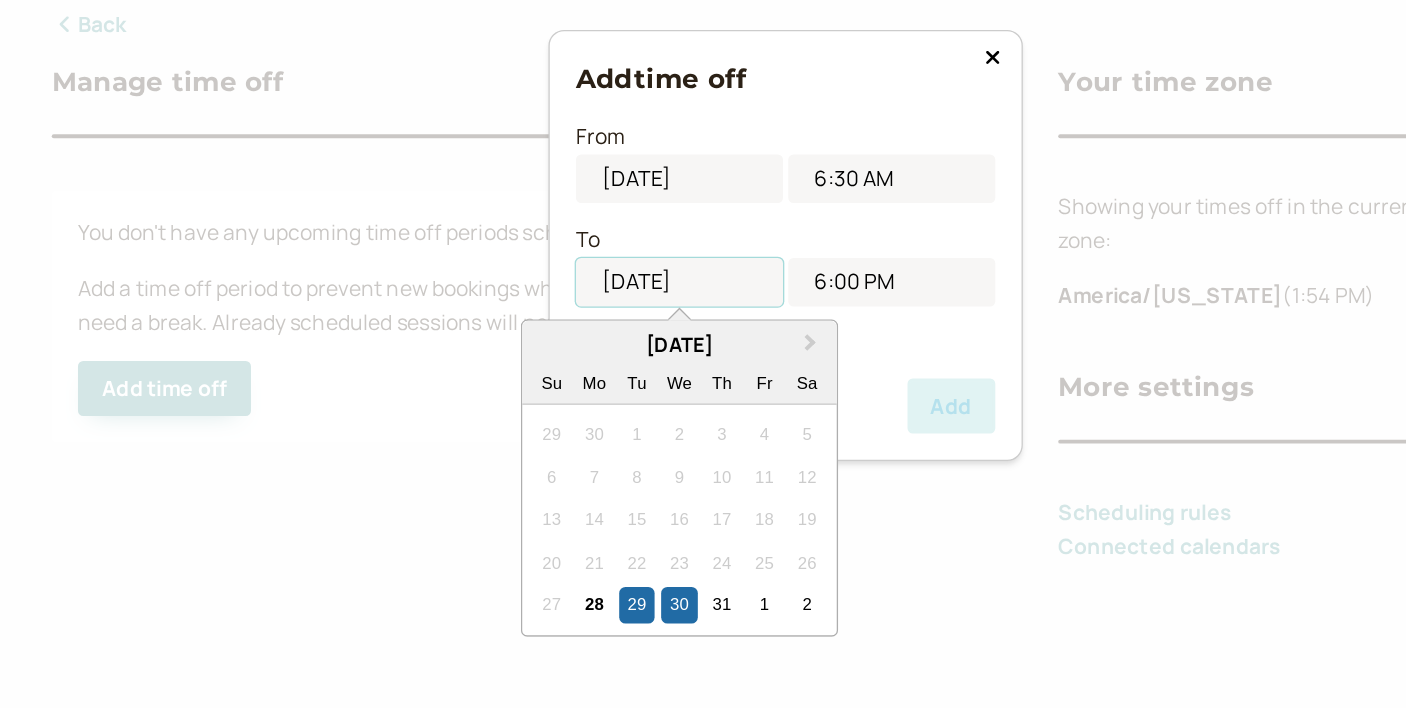 scroll, scrollTop: 0, scrollLeft: 0, axis: both 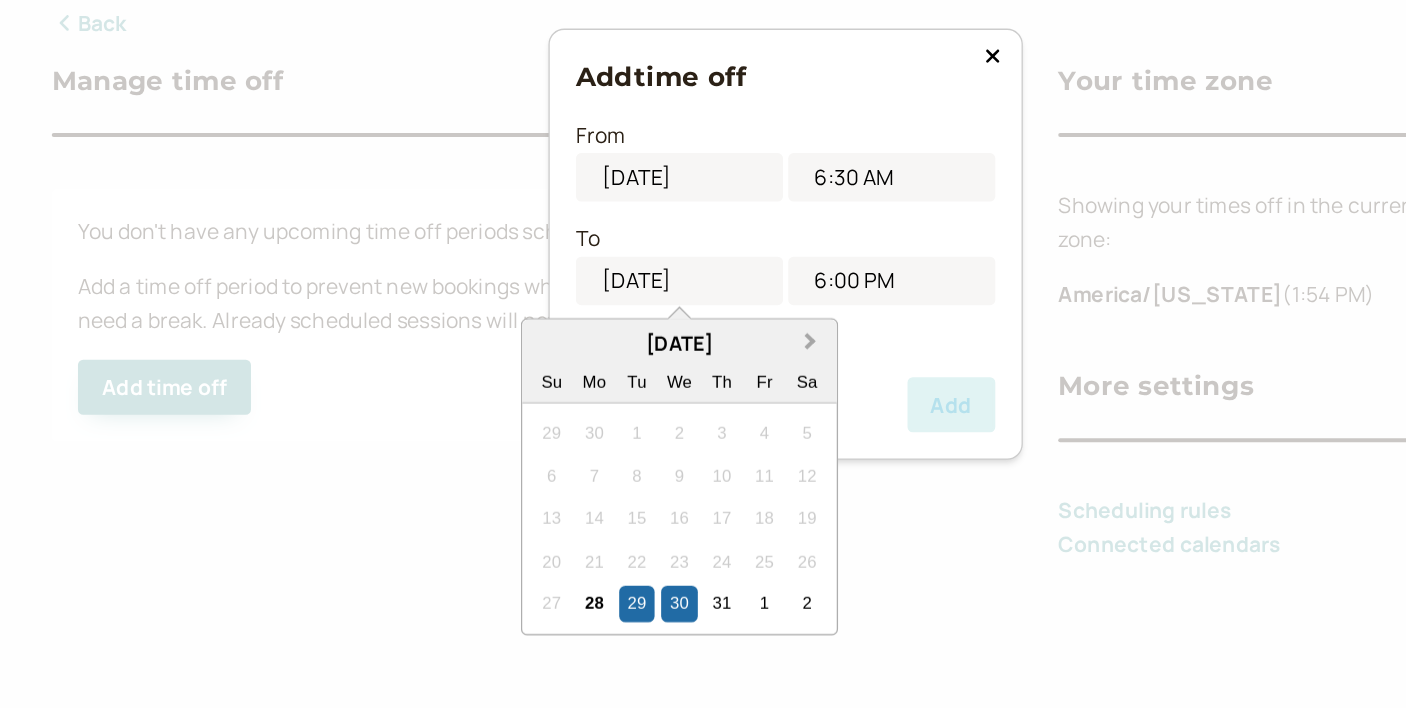 click on "Next Month" at bounding box center [724, 429] 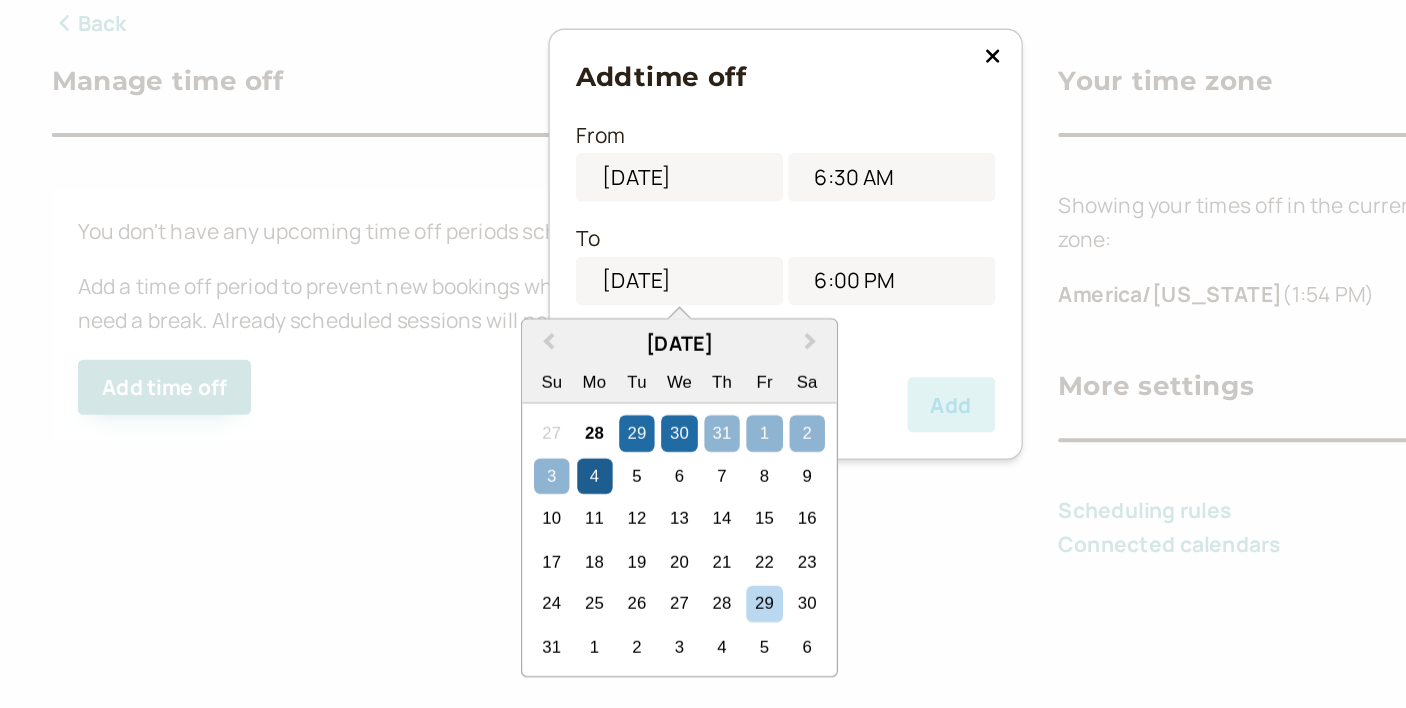 click on "4" at bounding box center (557, 530) 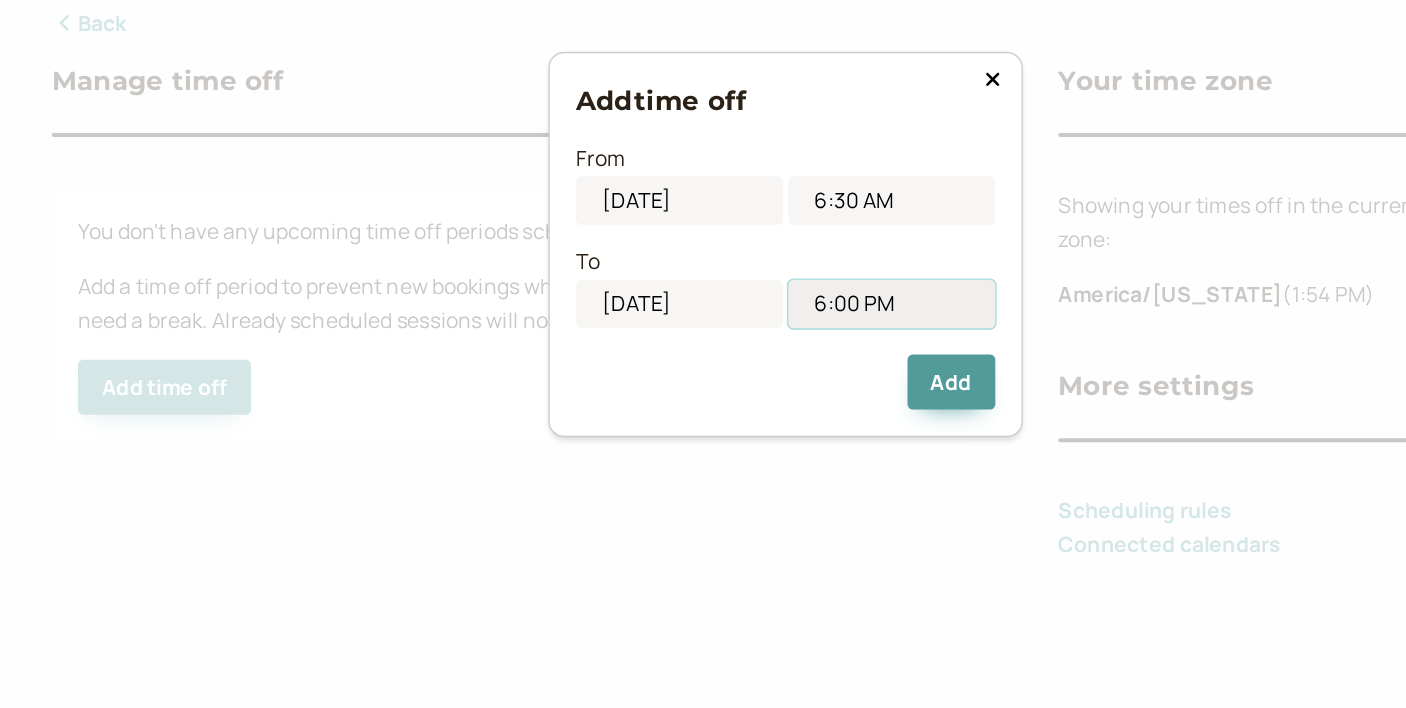 click on "6:00 PM" at bounding box center [784, 399] 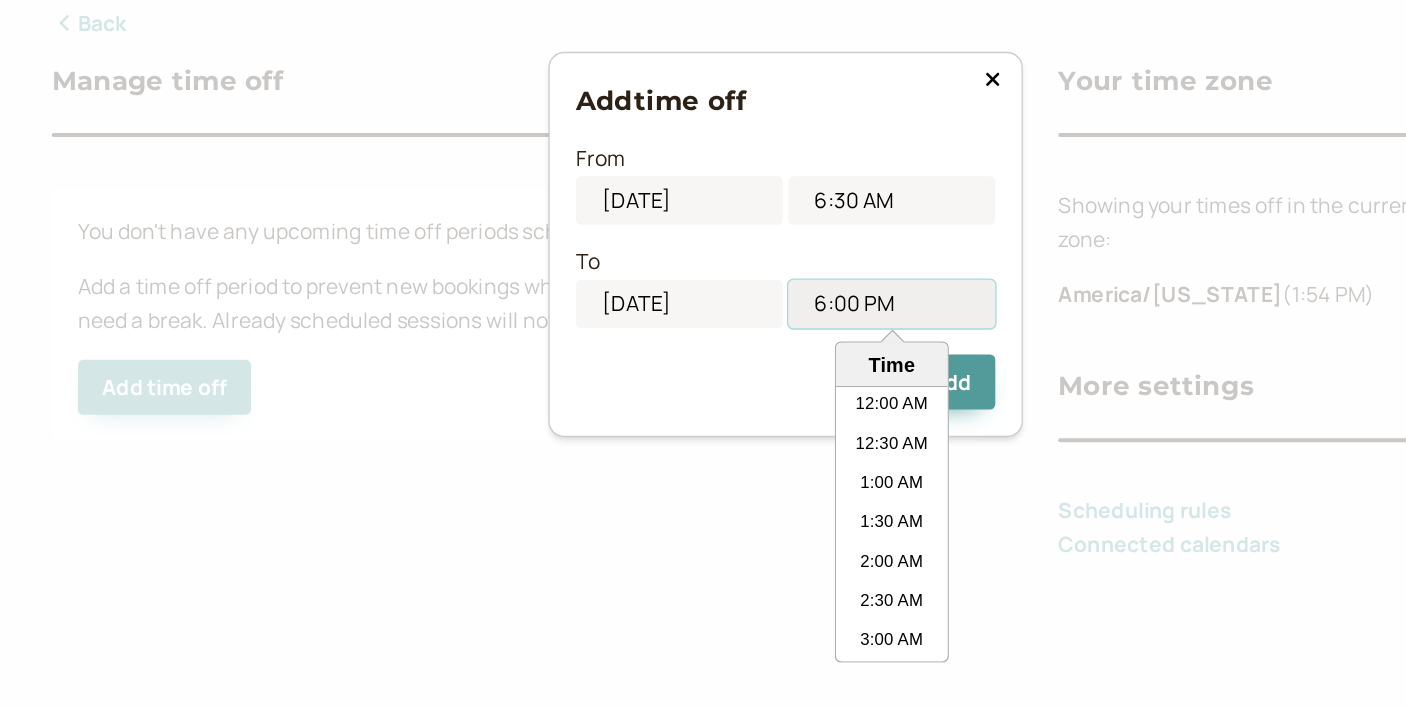 scroll, scrollTop: 990, scrollLeft: 0, axis: vertical 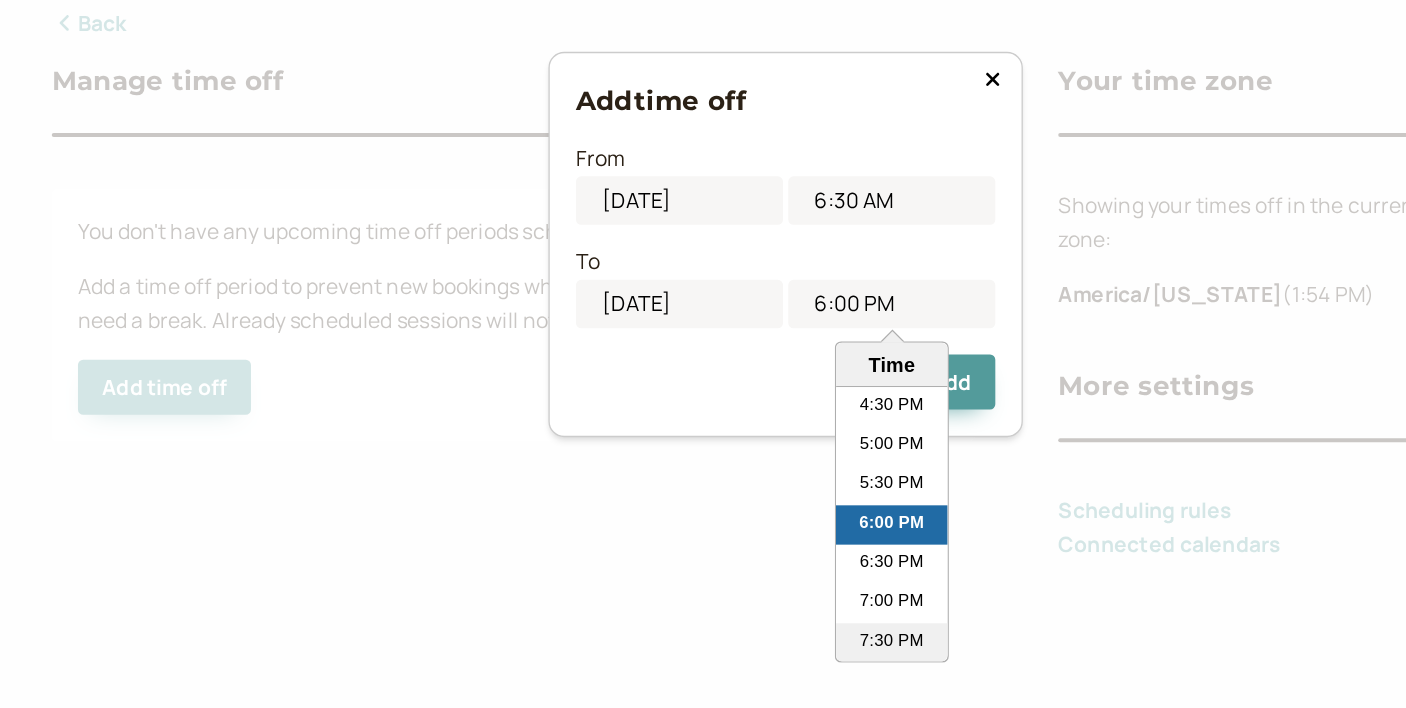 click on "7:30 PM" at bounding box center [784, 658] 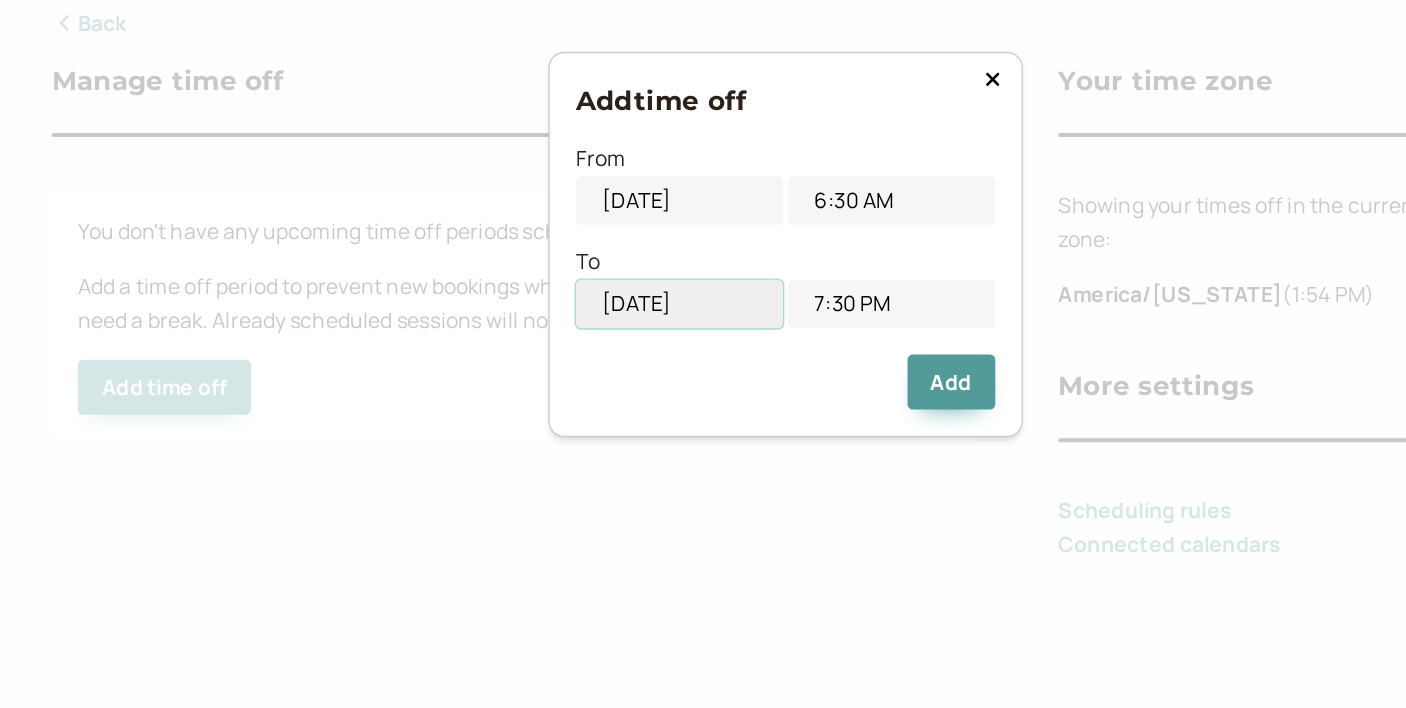 click on "[DATE]" at bounding box center [622, 399] 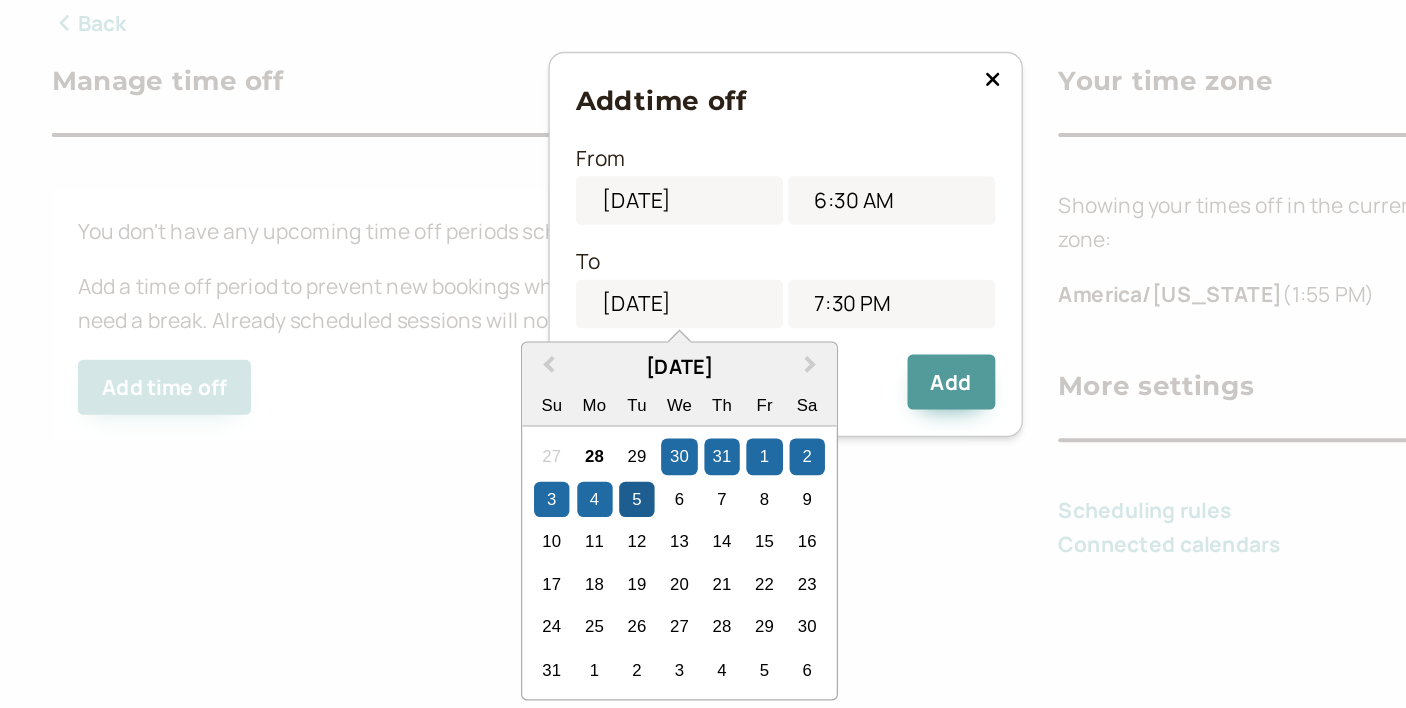 click on "5" at bounding box center (589, 548) 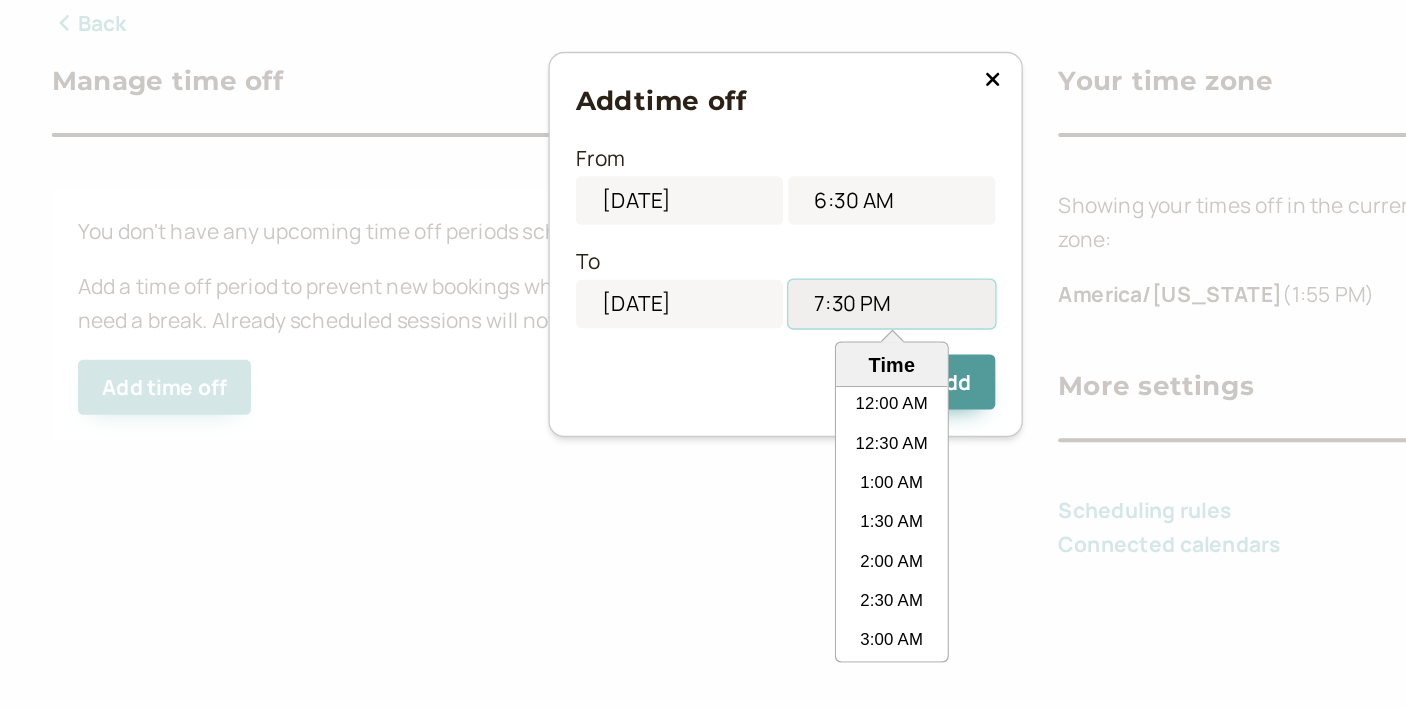 click on "7:30 PM" at bounding box center (784, 399) 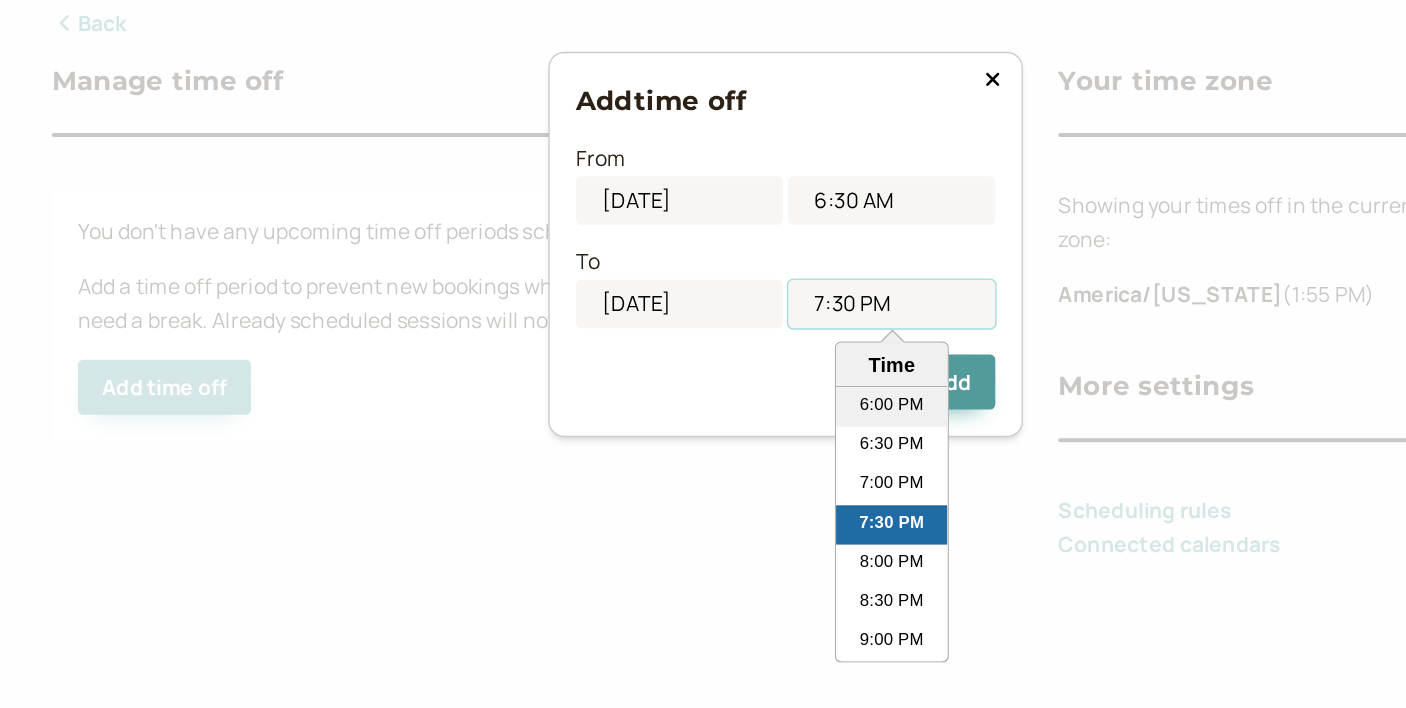 scroll, scrollTop: 0, scrollLeft: 0, axis: both 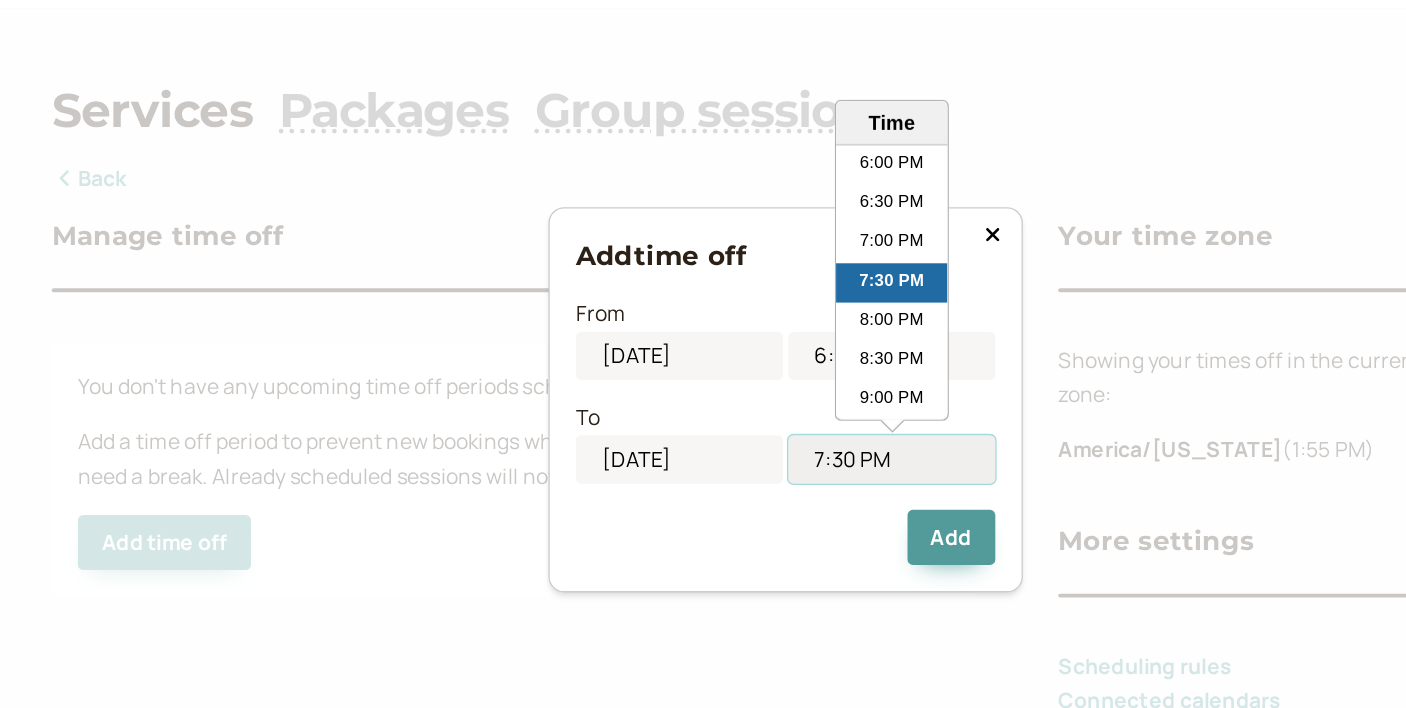 click on "7:30 PM" at bounding box center (784, 399) 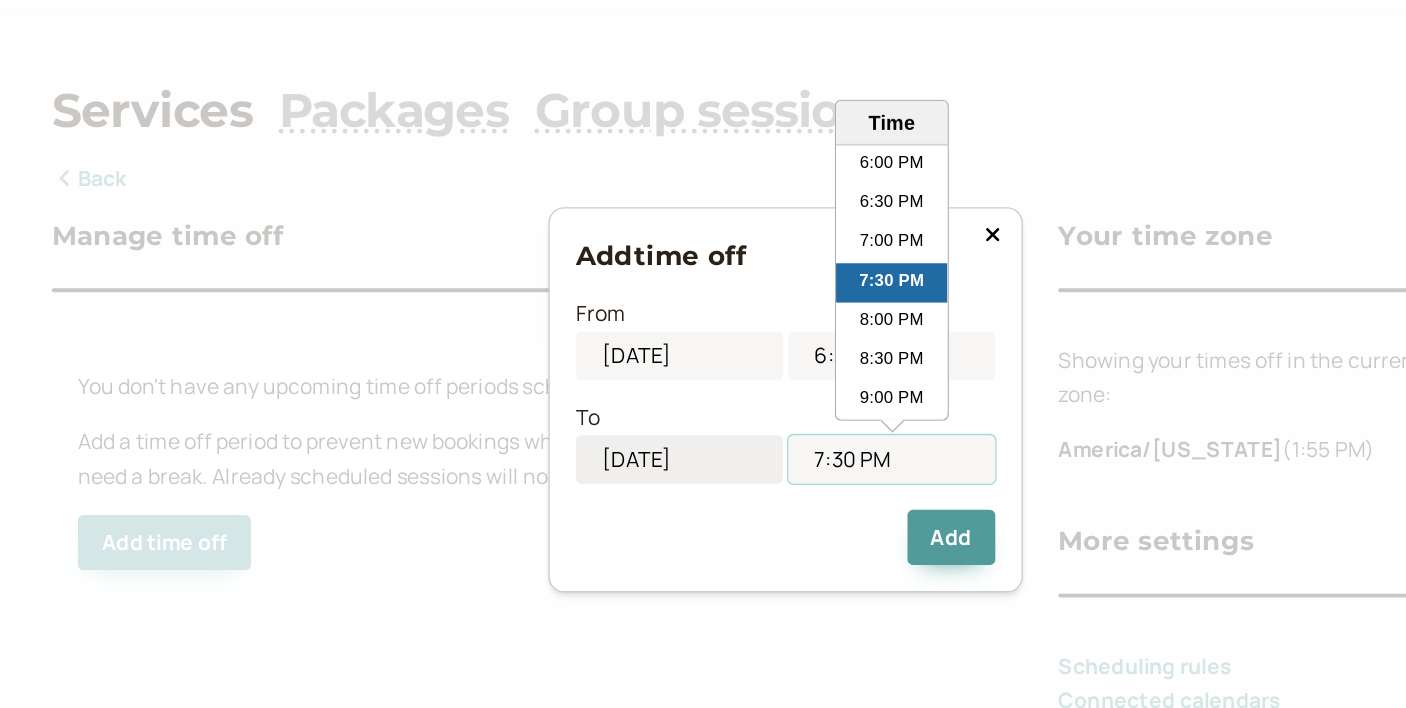 drag, startPoint x: 787, startPoint y: 399, endPoint x: 689, endPoint y: 395, distance: 98.0816 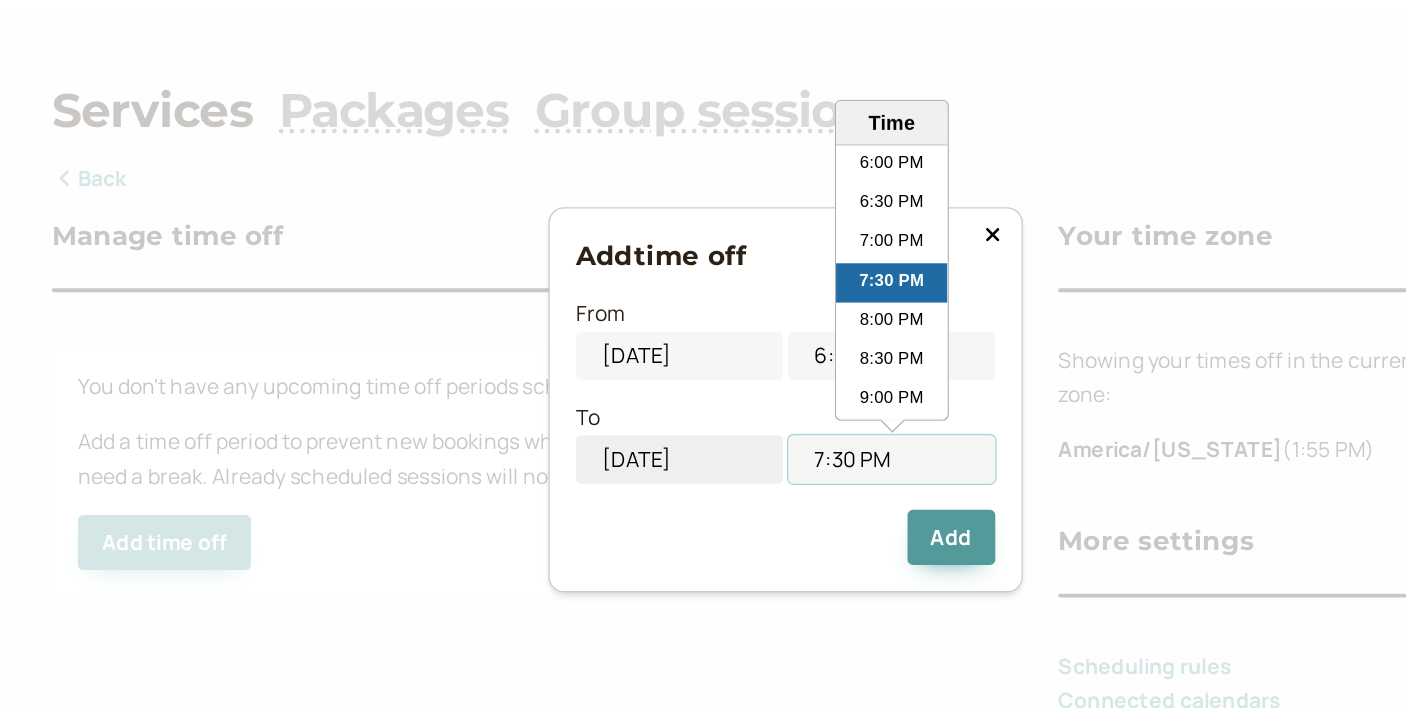 click on "[DATE] Selected time: 7:30 PM 7:30 PM Time 12:00 AM 12:30 AM 1:00 AM 1:30 AM 2:00 AM 2:30 AM 3:00 AM 3:30 AM 4:00 AM 4:30 AM 5:00 AM 5:30 AM 6:00 AM 6:30 AM 7:00 AM 7:30 AM 8:00 AM 8:30 AM 9:00 AM 9:30 AM 10:00 AM 10:30 AM 11:00 AM 11:30 AM 12:00 PM 12:30 PM 1:00 PM 1:30 PM 2:00 PM 2:30 PM 3:00 PM 3:30 PM 4:00 PM 4:30 PM 5:00 PM 5:30 PM 6:00 PM 6:30 PM 7:00 PM 7:30 PM 8:00 PM 8:30 PM 9:00 PM 9:30 PM 10:00 PM 10:30 PM 11:00 PM 11:30 PM" at bounding box center (703, 399) 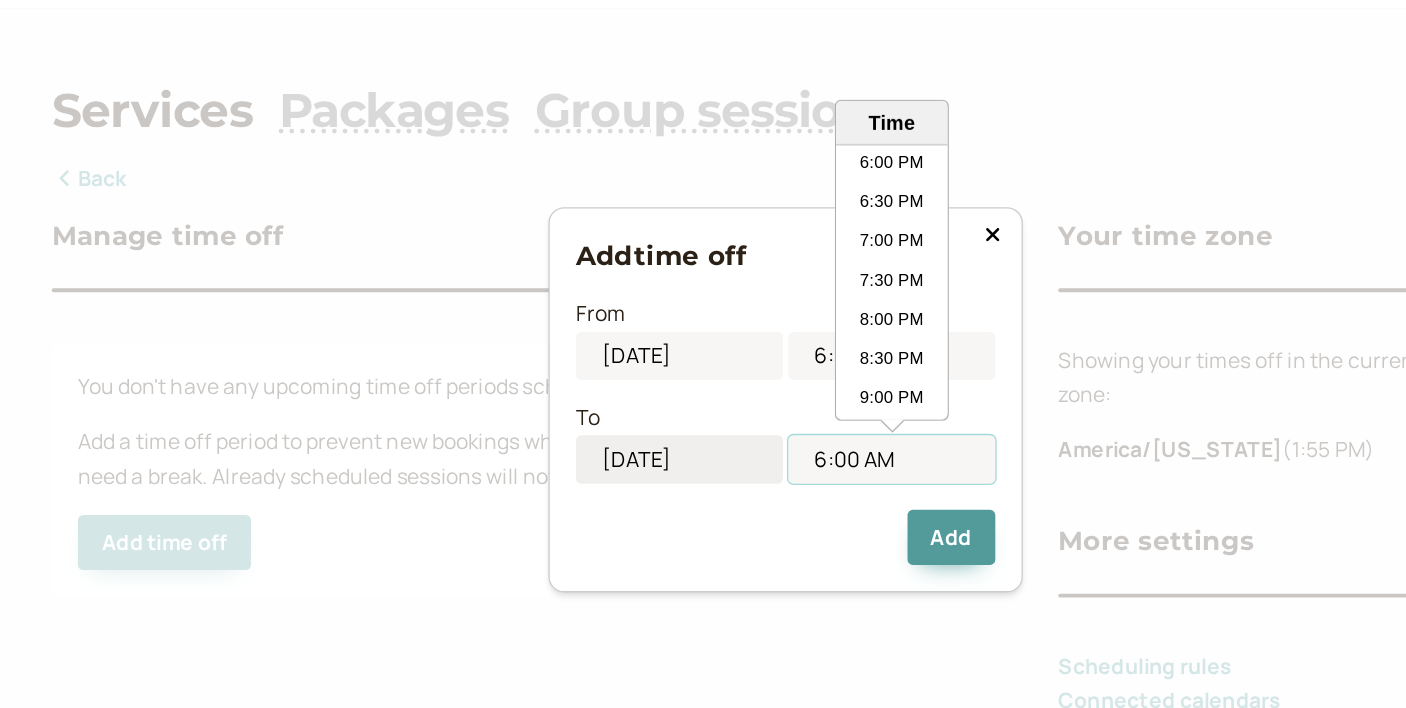 type on "6:00 AM" 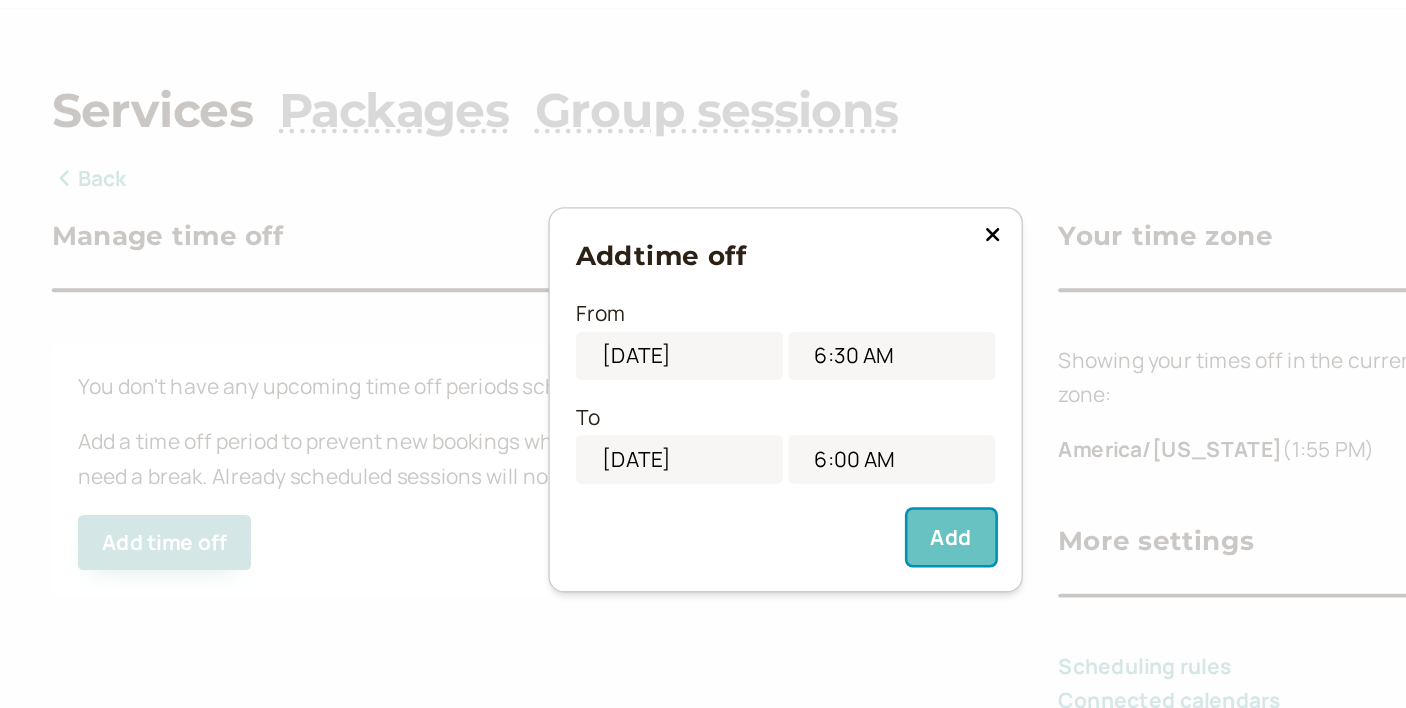 click on "Add" at bounding box center [829, 459] 